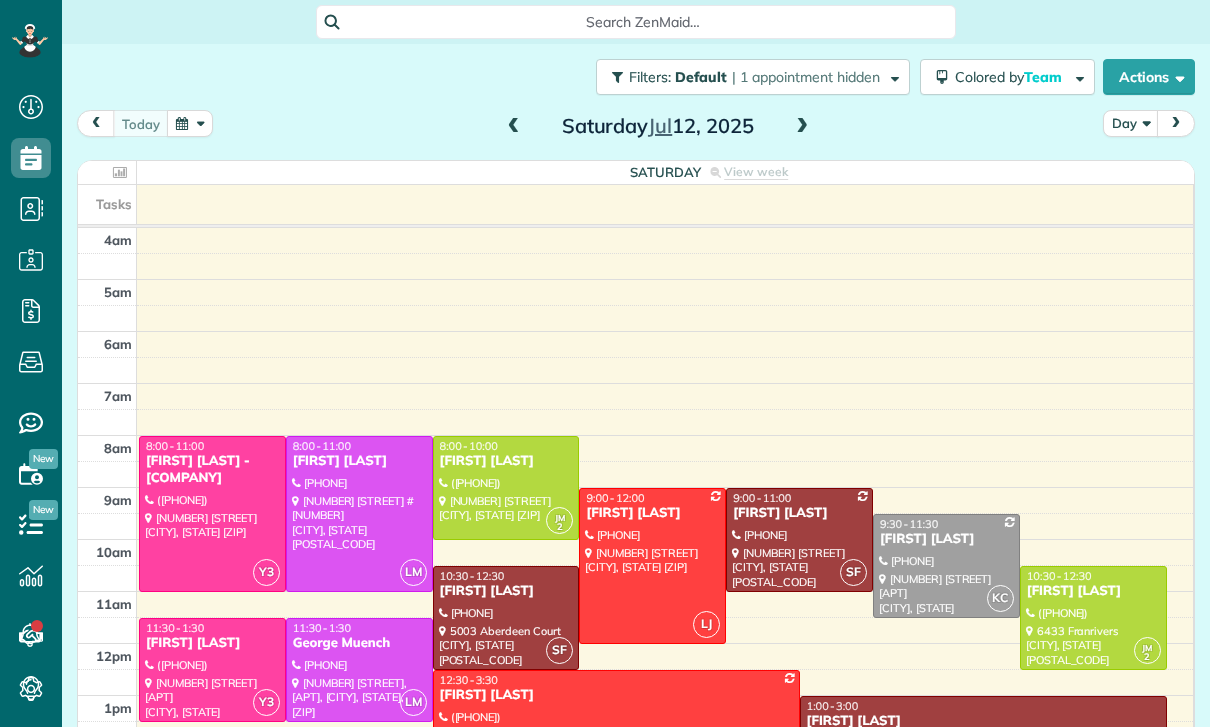 scroll, scrollTop: 0, scrollLeft: 0, axis: both 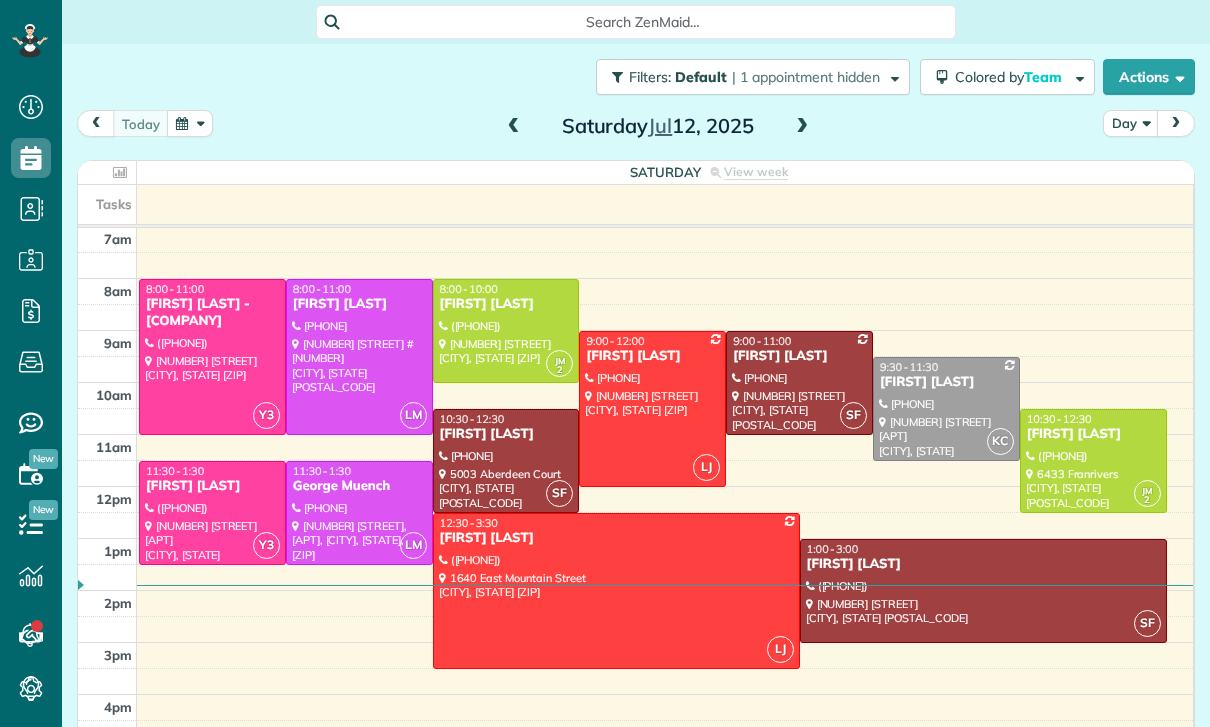 click at bounding box center (802, 127) 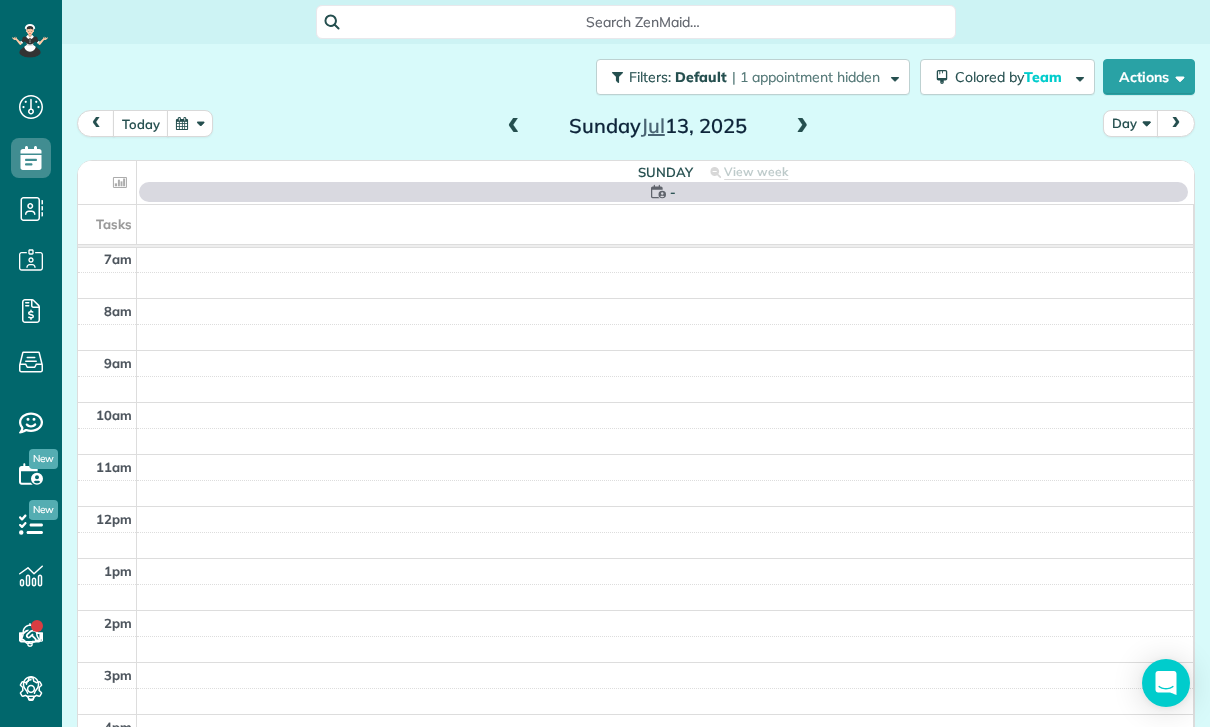 scroll, scrollTop: 157, scrollLeft: 0, axis: vertical 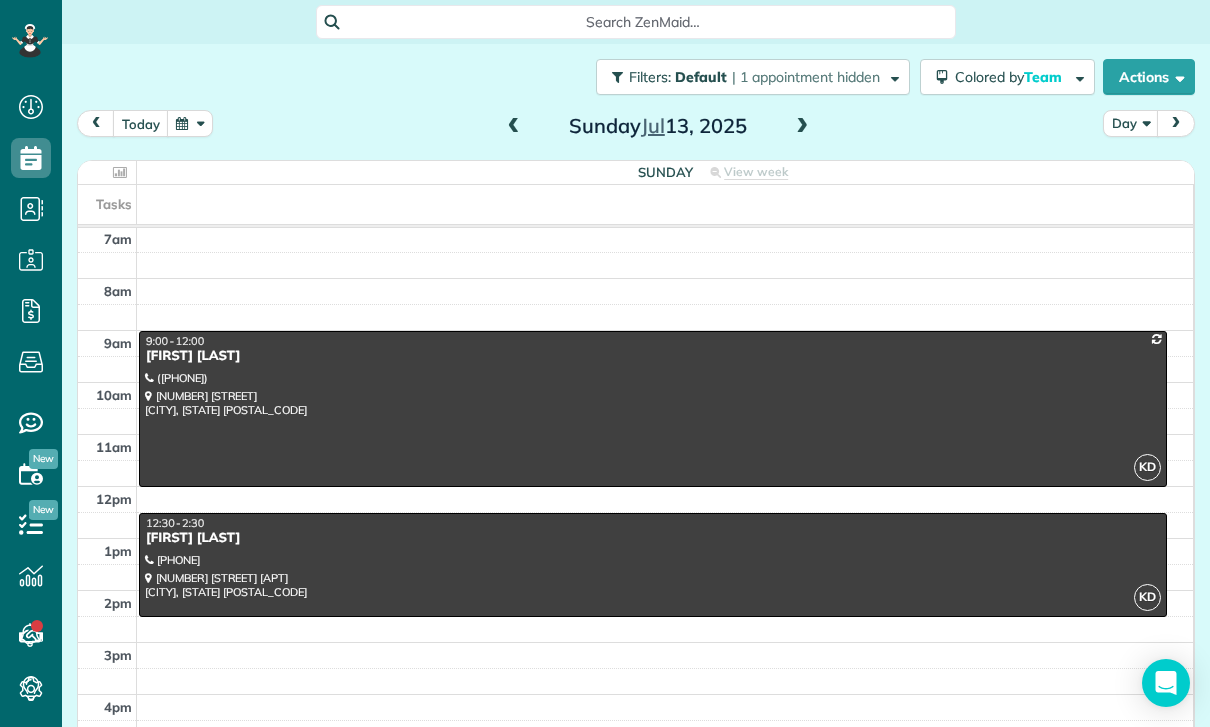 click at bounding box center [802, 127] 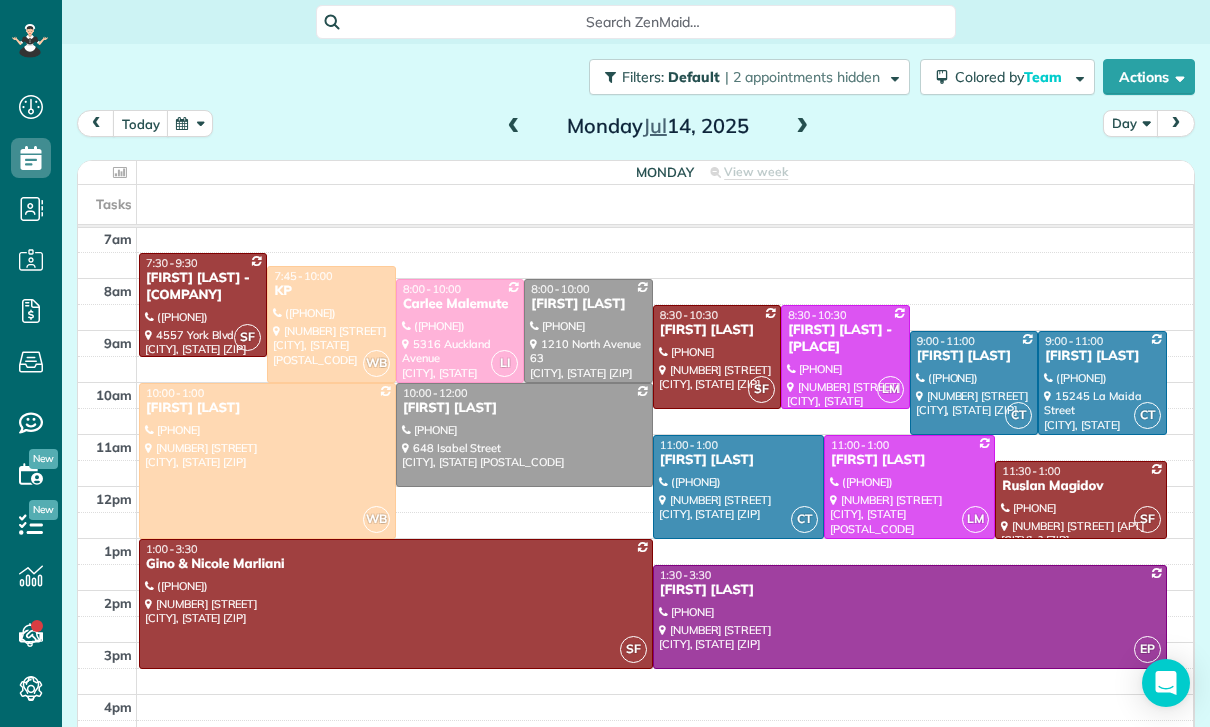 scroll, scrollTop: 157, scrollLeft: 0, axis: vertical 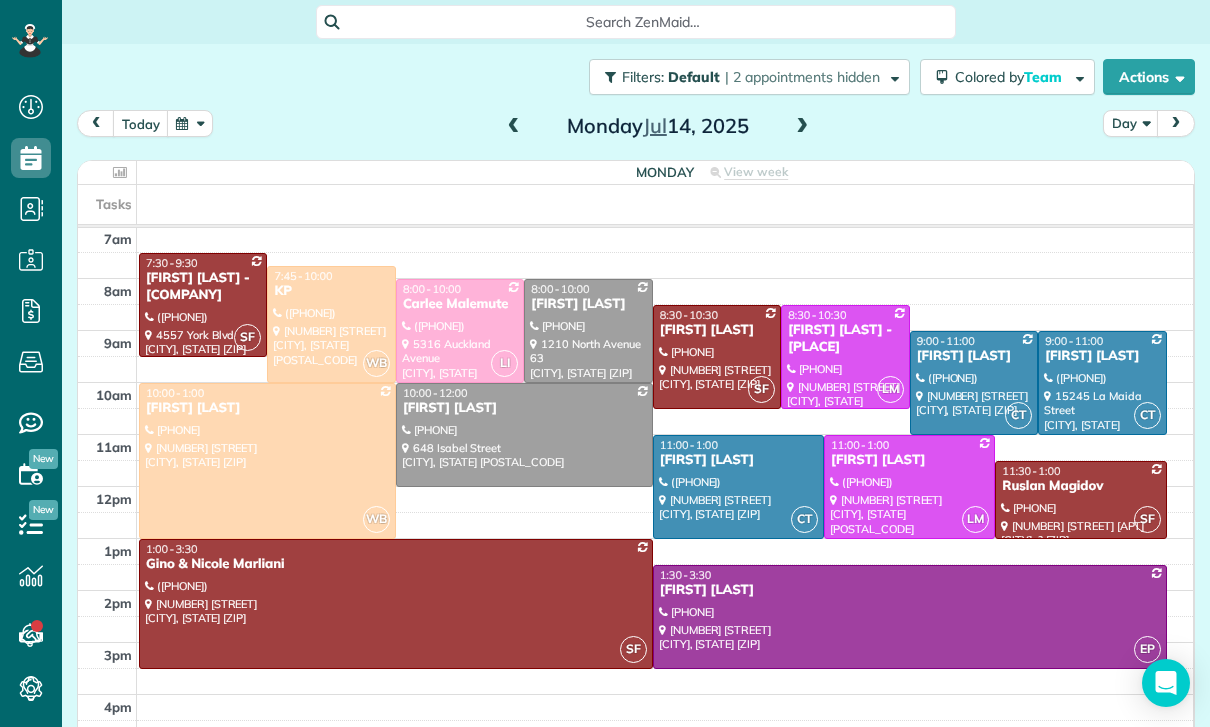 click at bounding box center [802, 127] 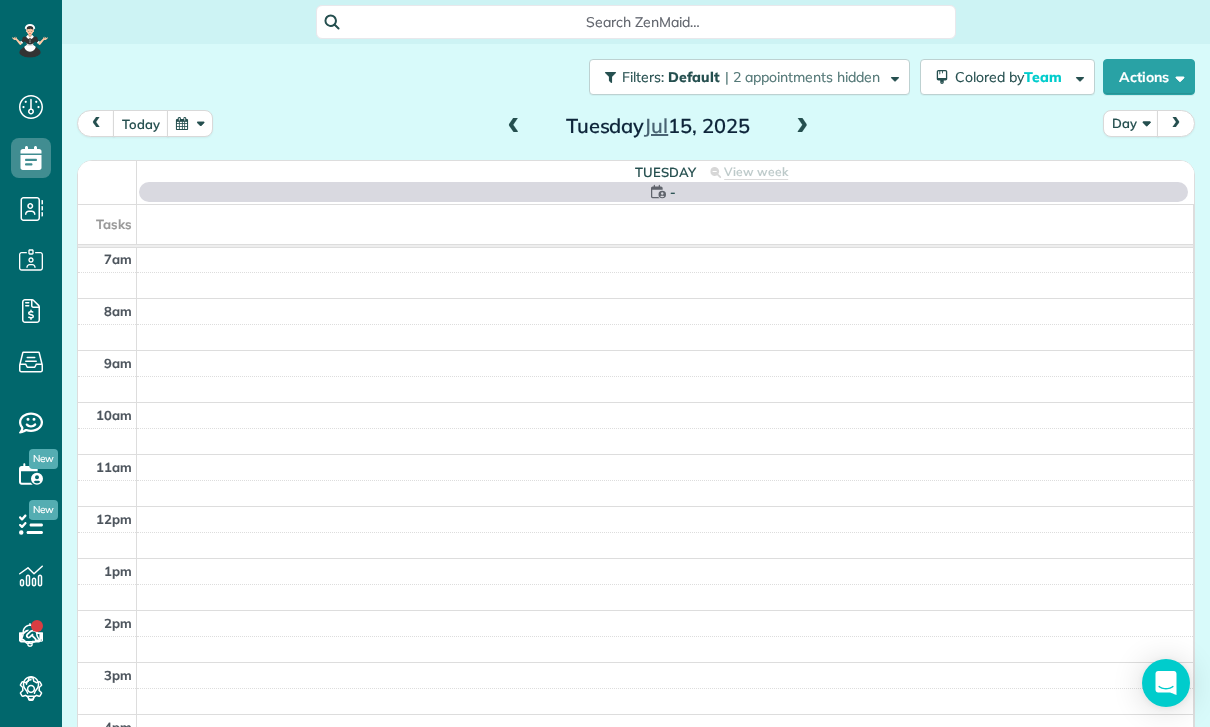 scroll, scrollTop: 157, scrollLeft: 0, axis: vertical 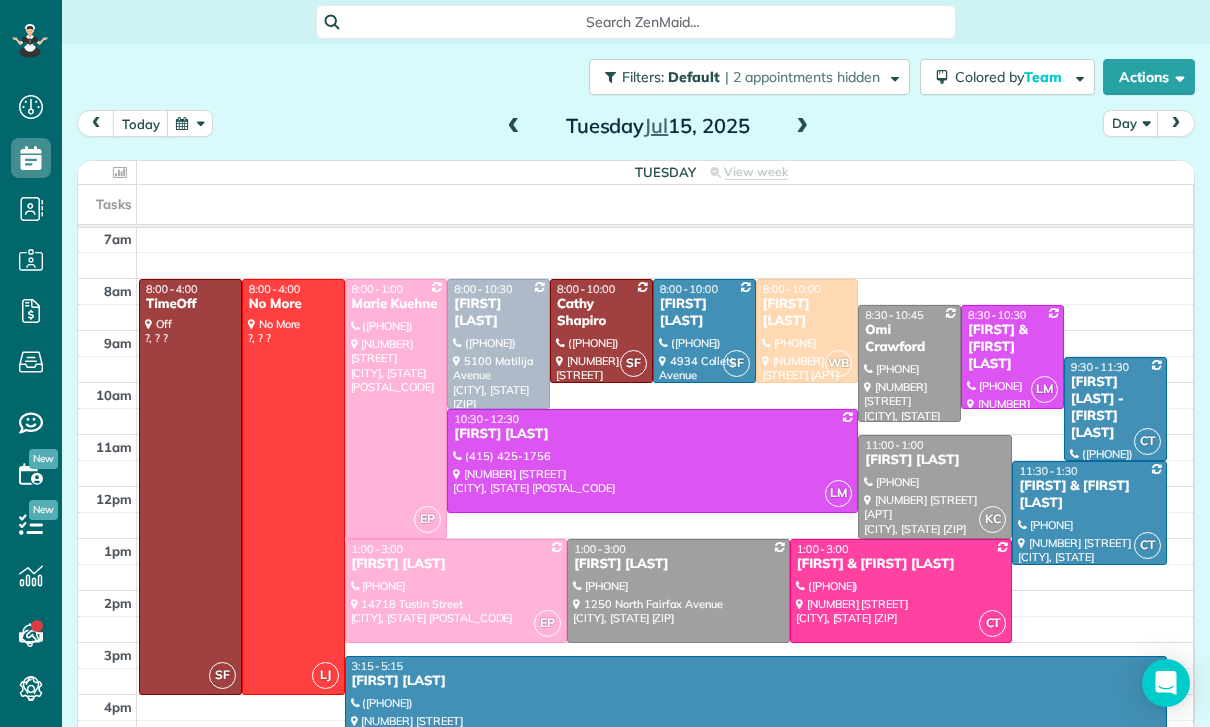 click at bounding box center [514, 127] 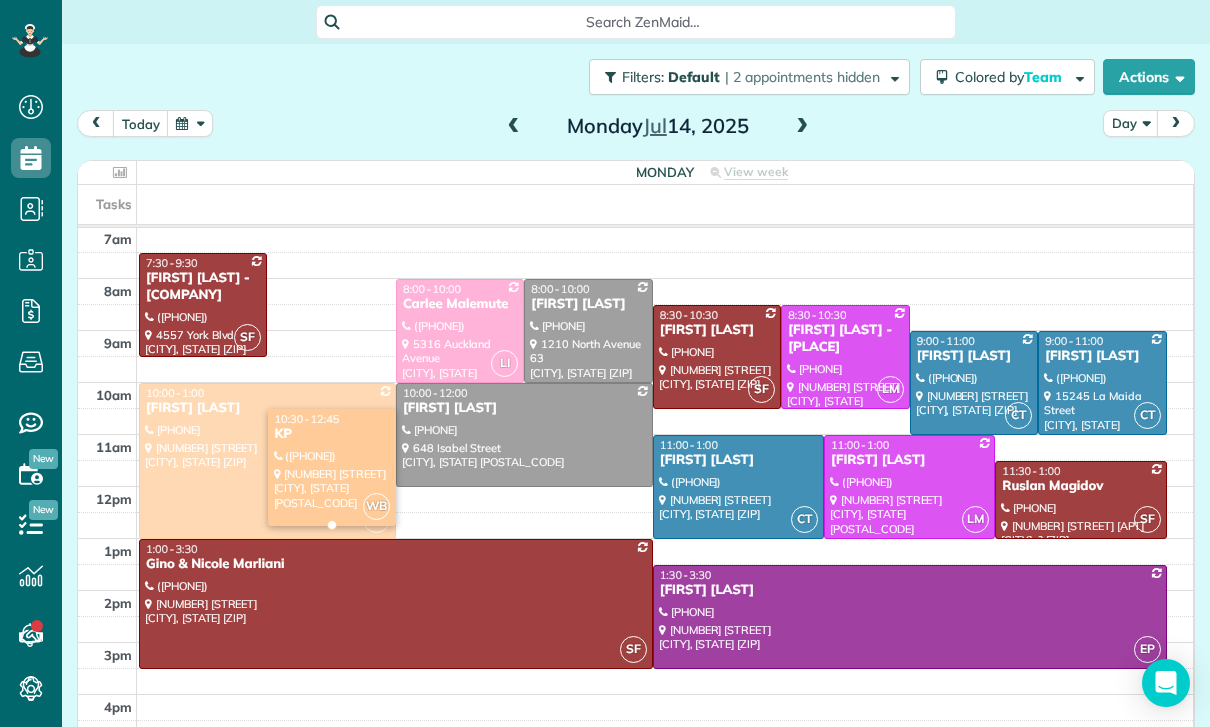 scroll, scrollTop: 157, scrollLeft: 0, axis: vertical 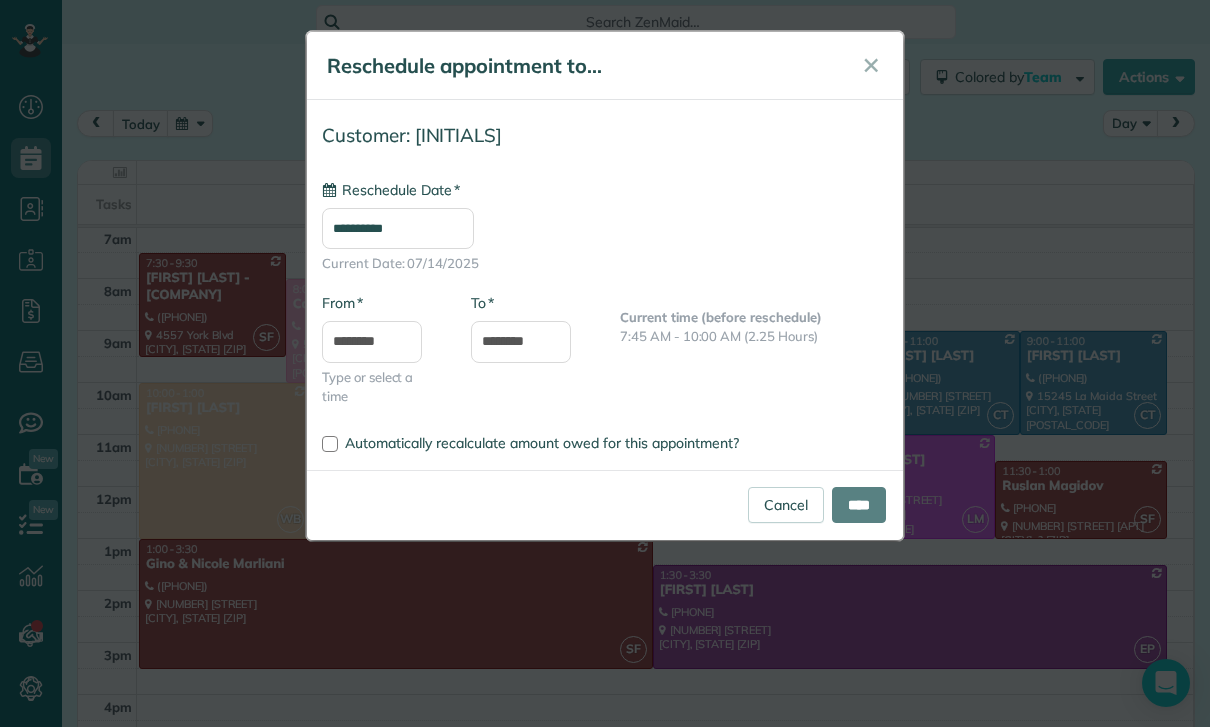 click on "**********" at bounding box center (398, 228) 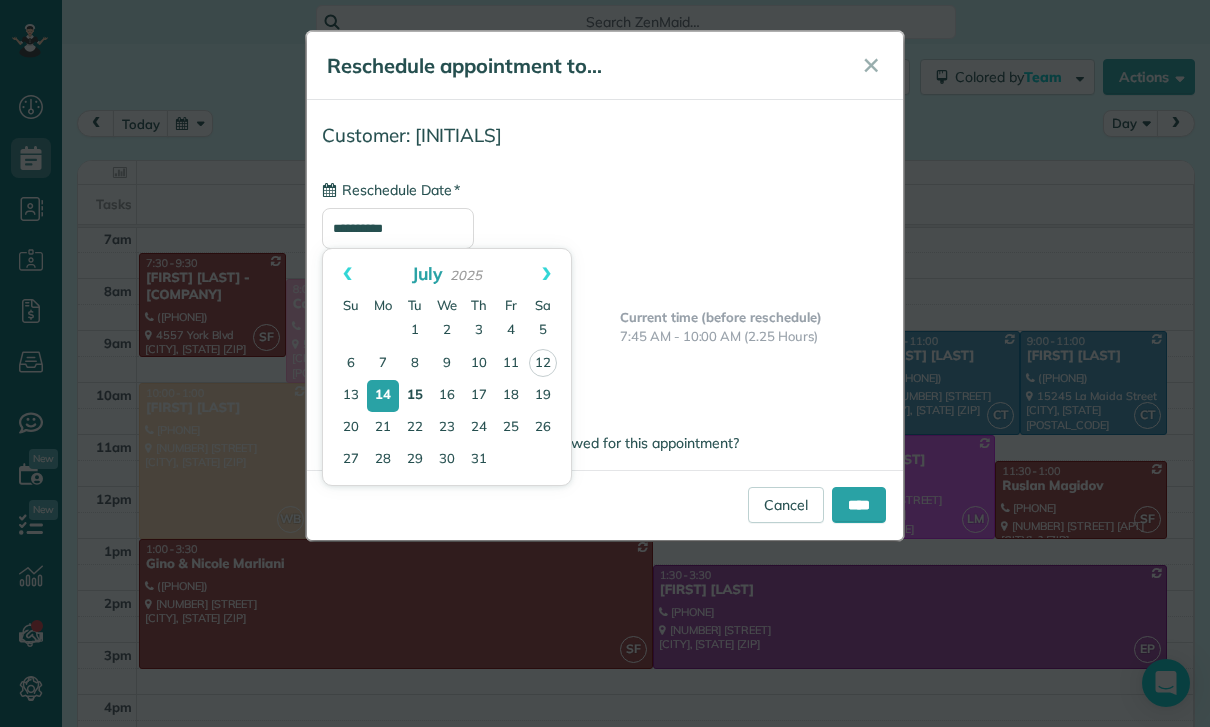 click on "15" at bounding box center (415, 396) 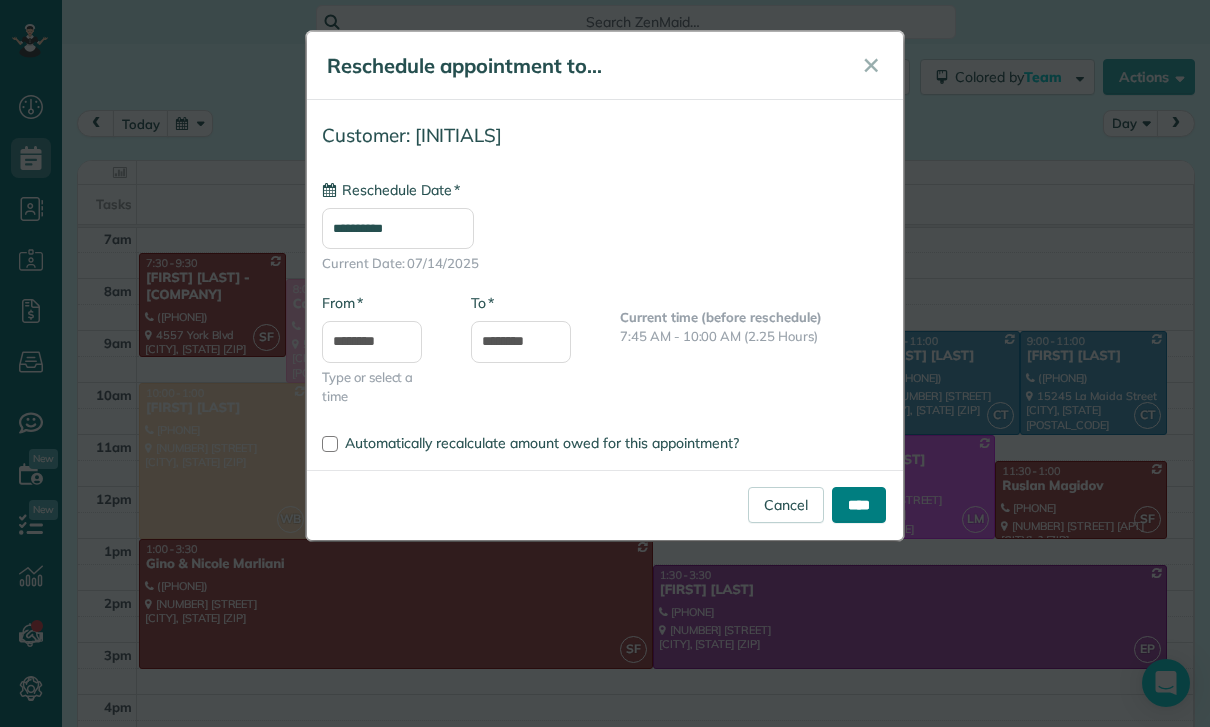 click on "****" at bounding box center (859, 505) 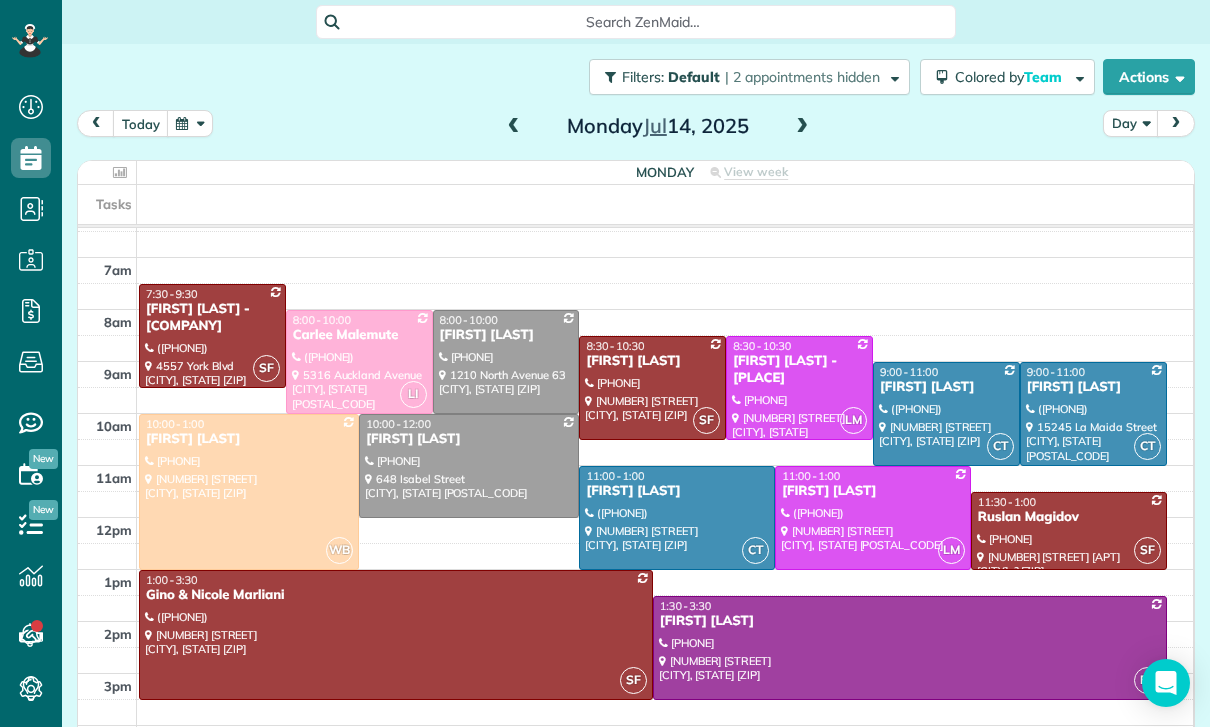 scroll, scrollTop: 126, scrollLeft: 0, axis: vertical 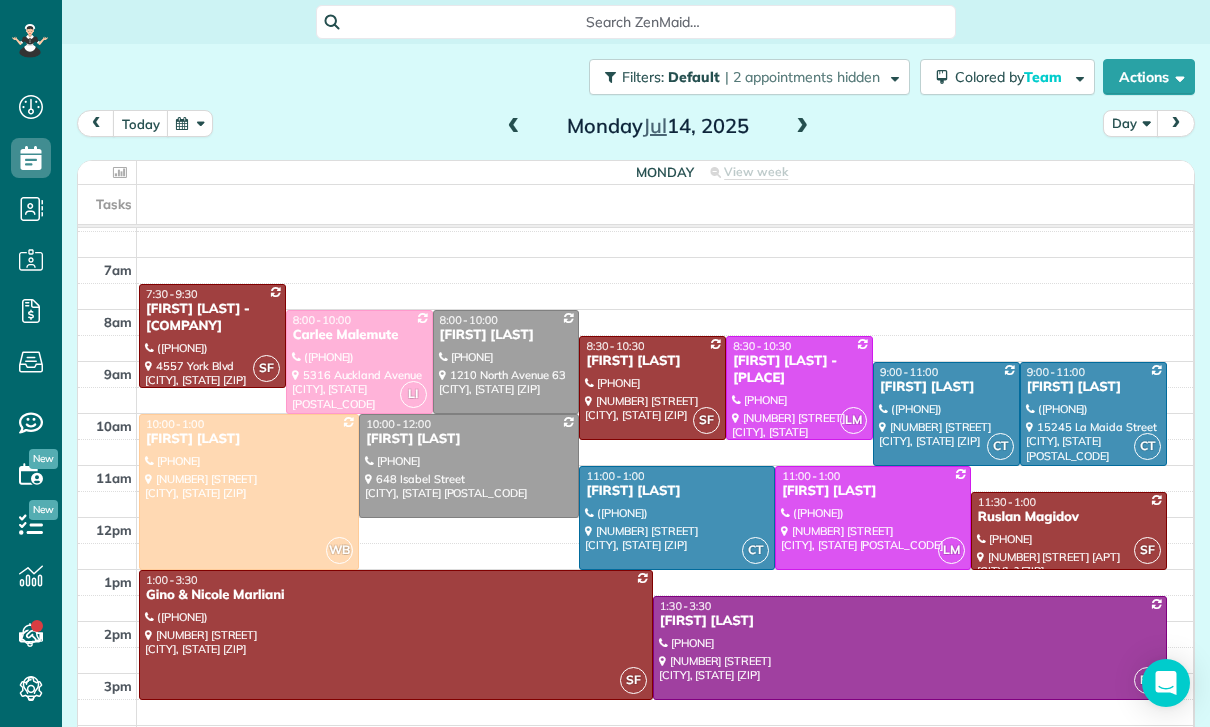 click at bounding box center [190, 123] 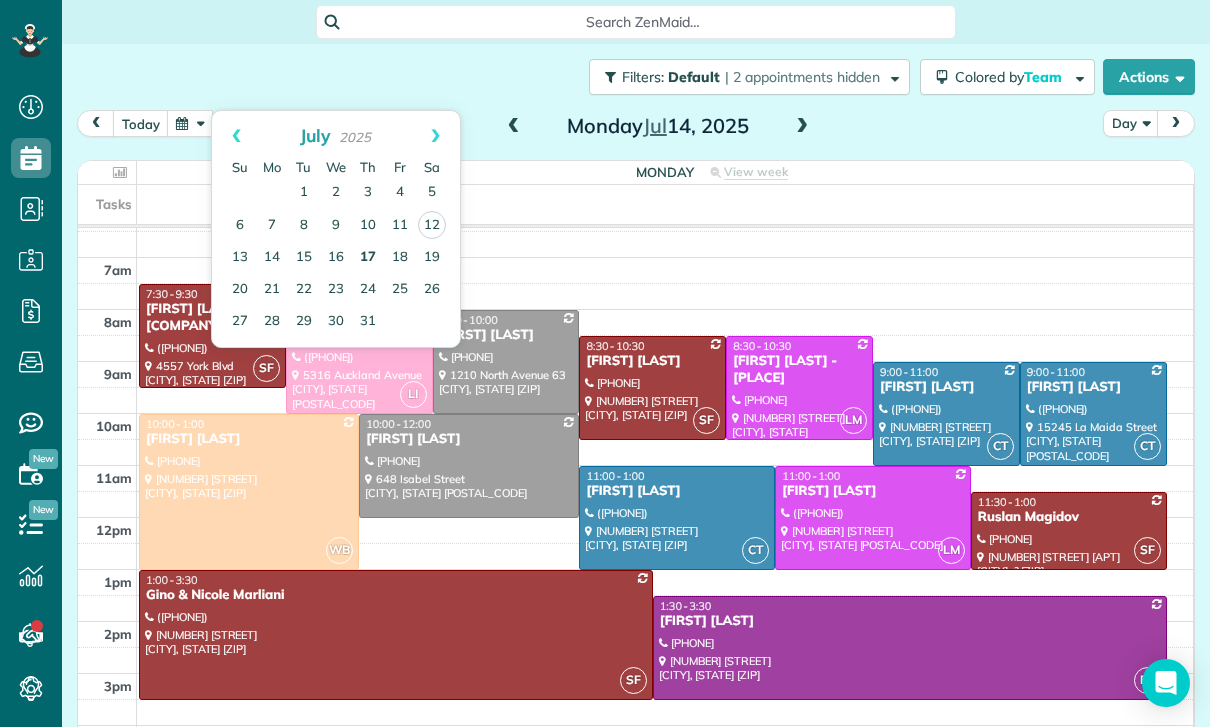 click on "17" at bounding box center [368, 258] 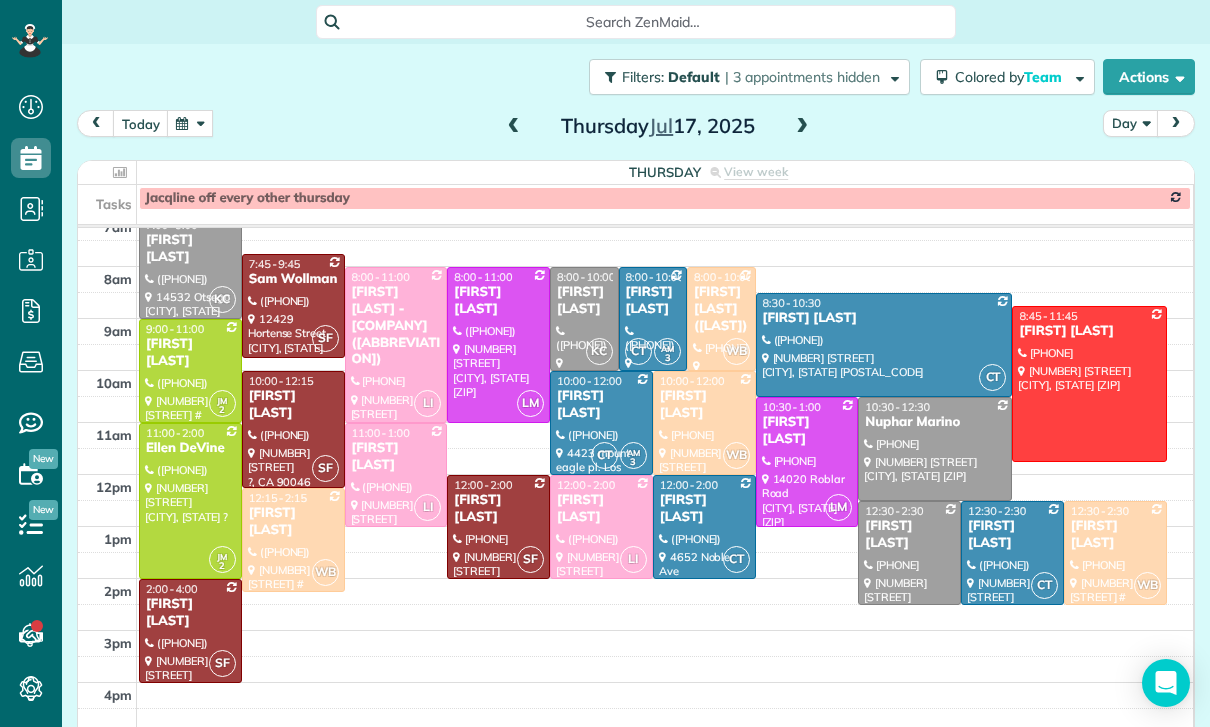 scroll, scrollTop: 167, scrollLeft: 0, axis: vertical 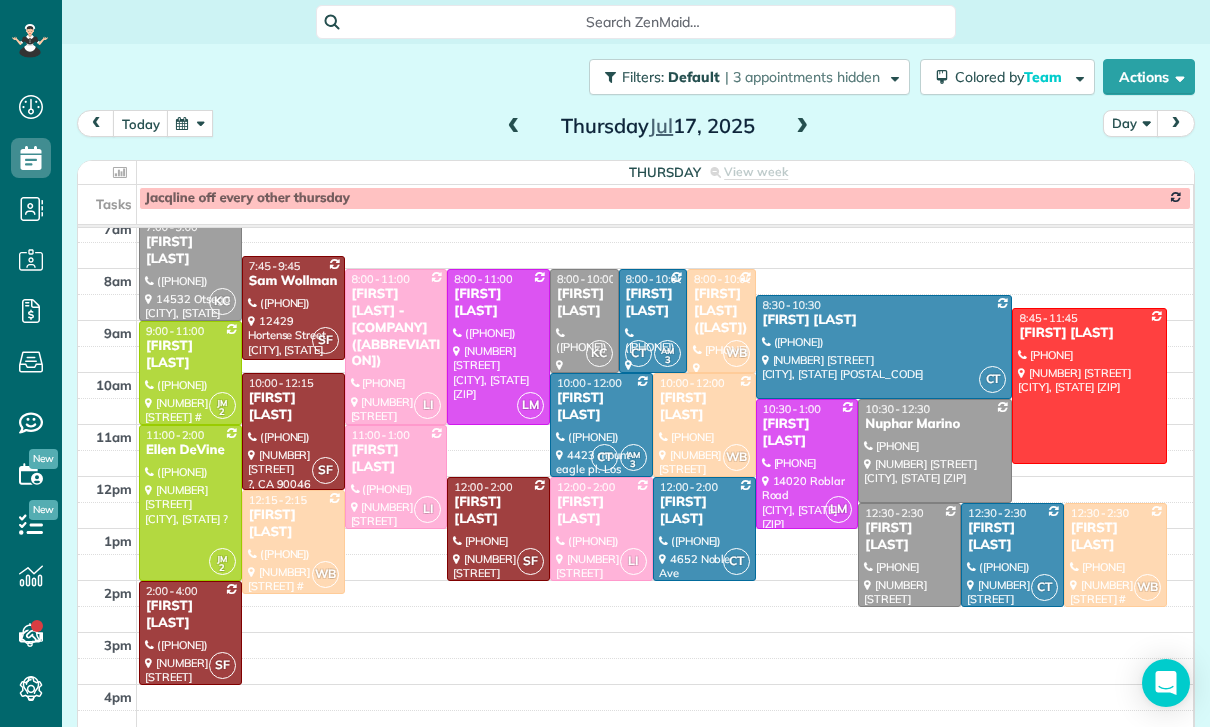 click at bounding box center [802, 127] 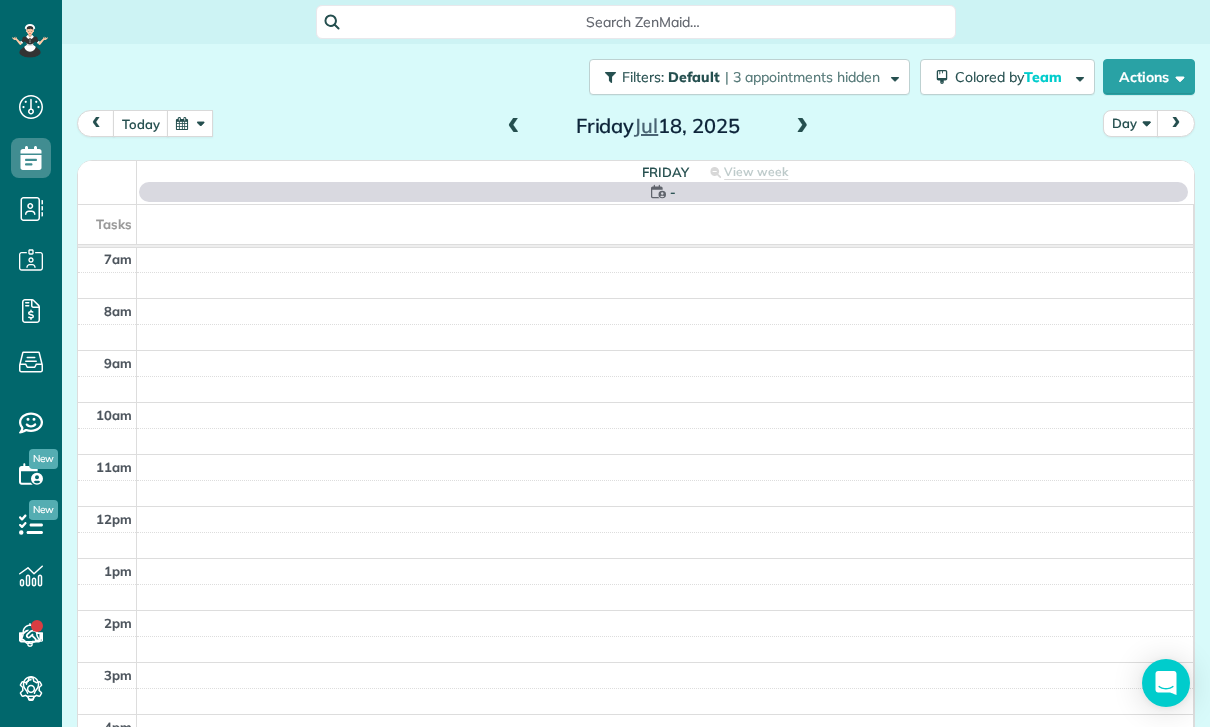 scroll, scrollTop: 157, scrollLeft: 0, axis: vertical 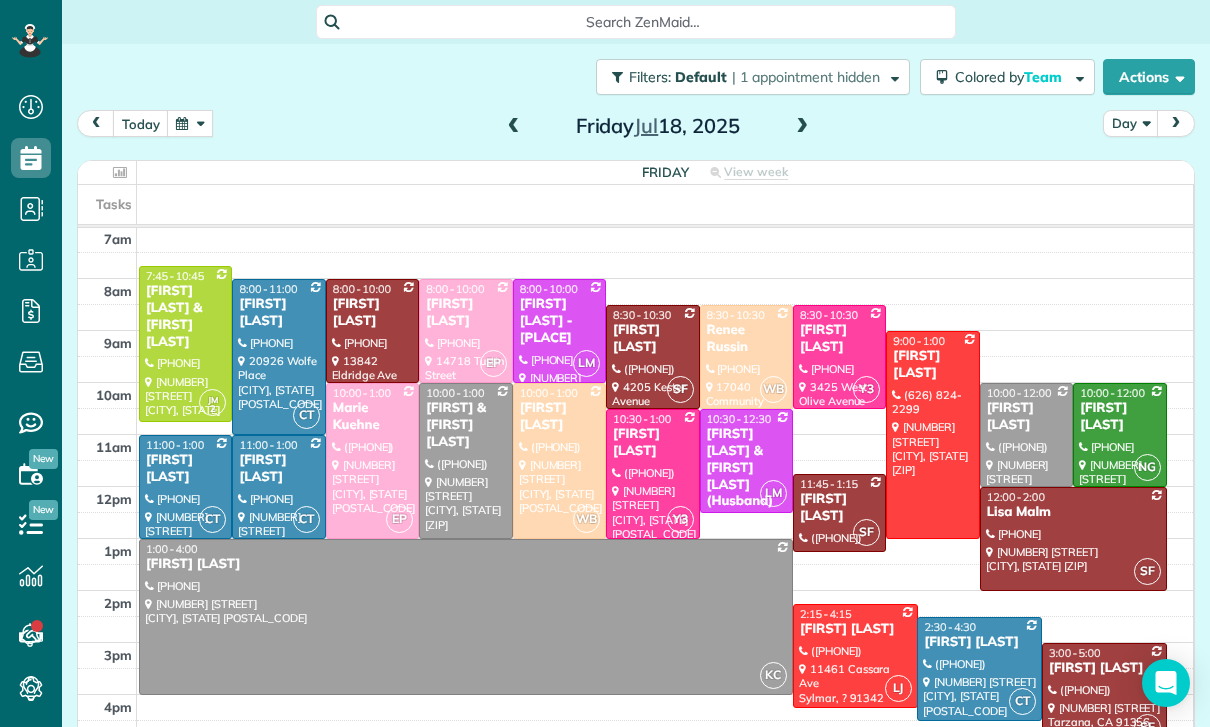 click at bounding box center (514, 127) 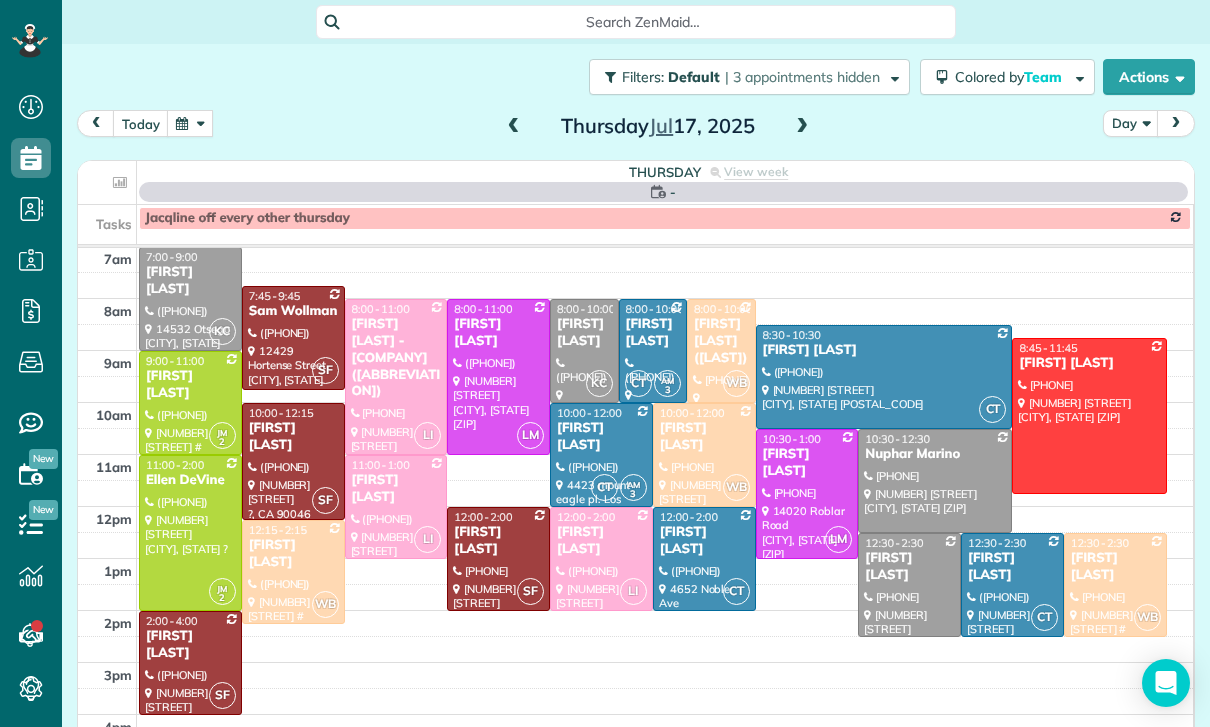 scroll, scrollTop: 157, scrollLeft: 0, axis: vertical 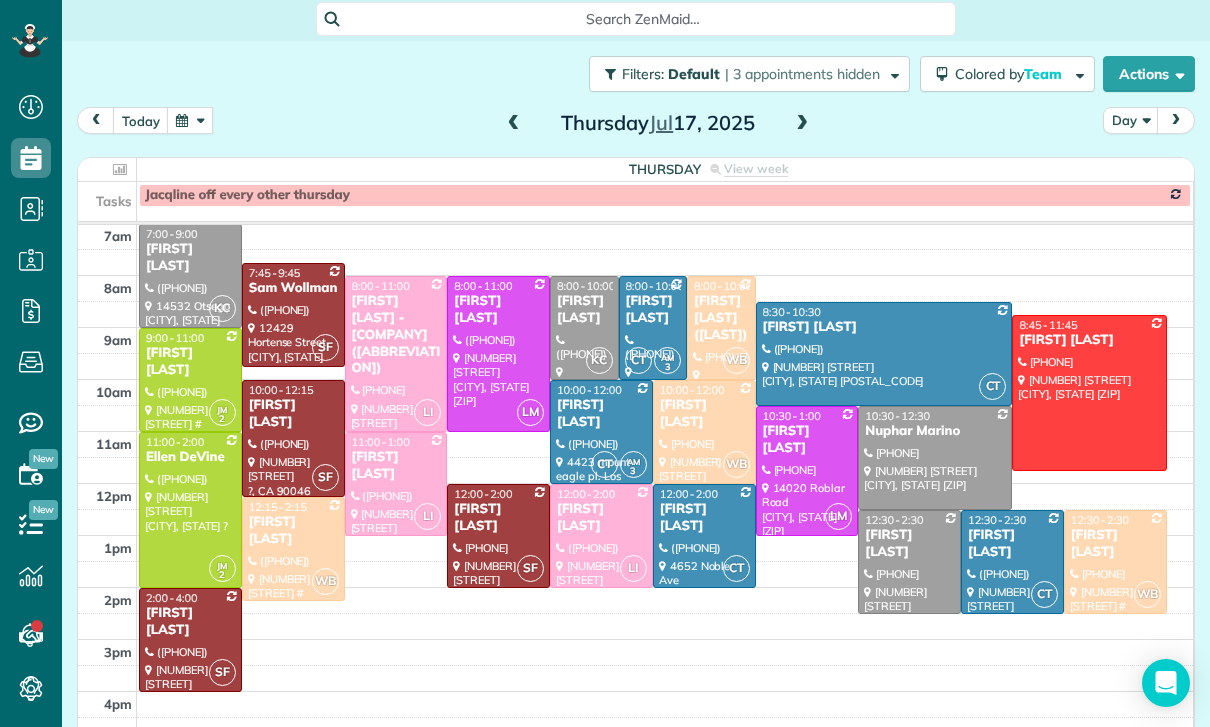 click at bounding box center (514, 124) 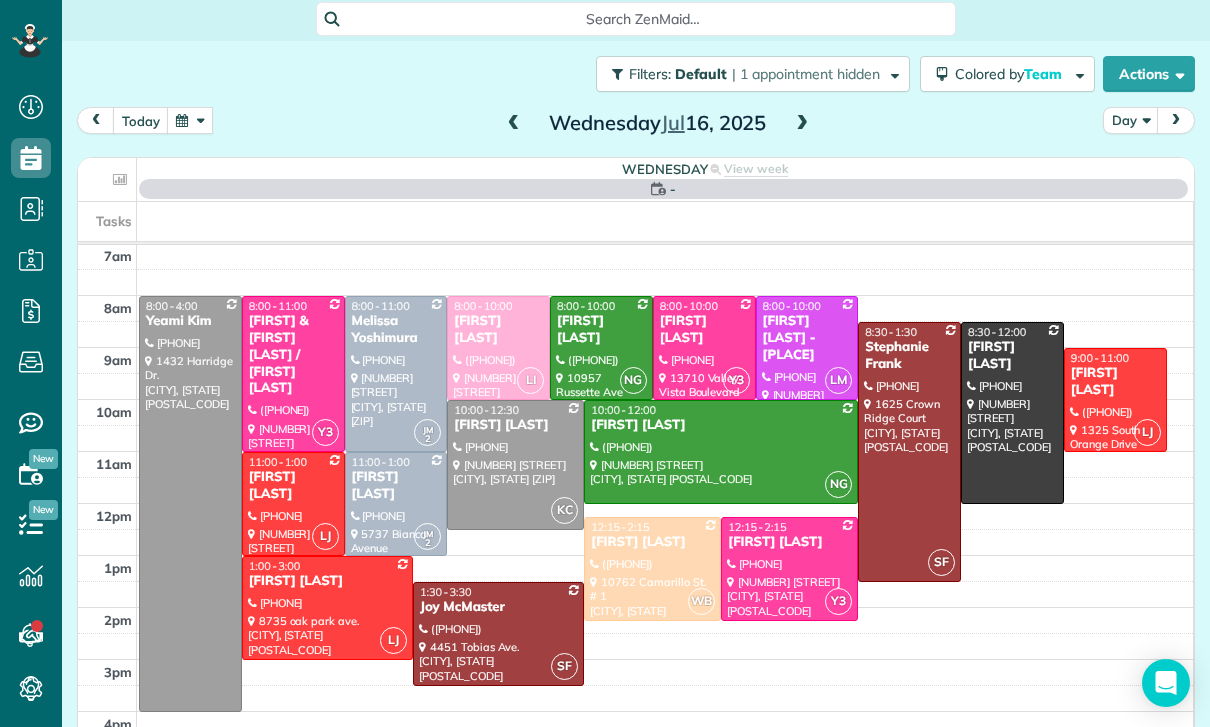 scroll, scrollTop: 157, scrollLeft: 0, axis: vertical 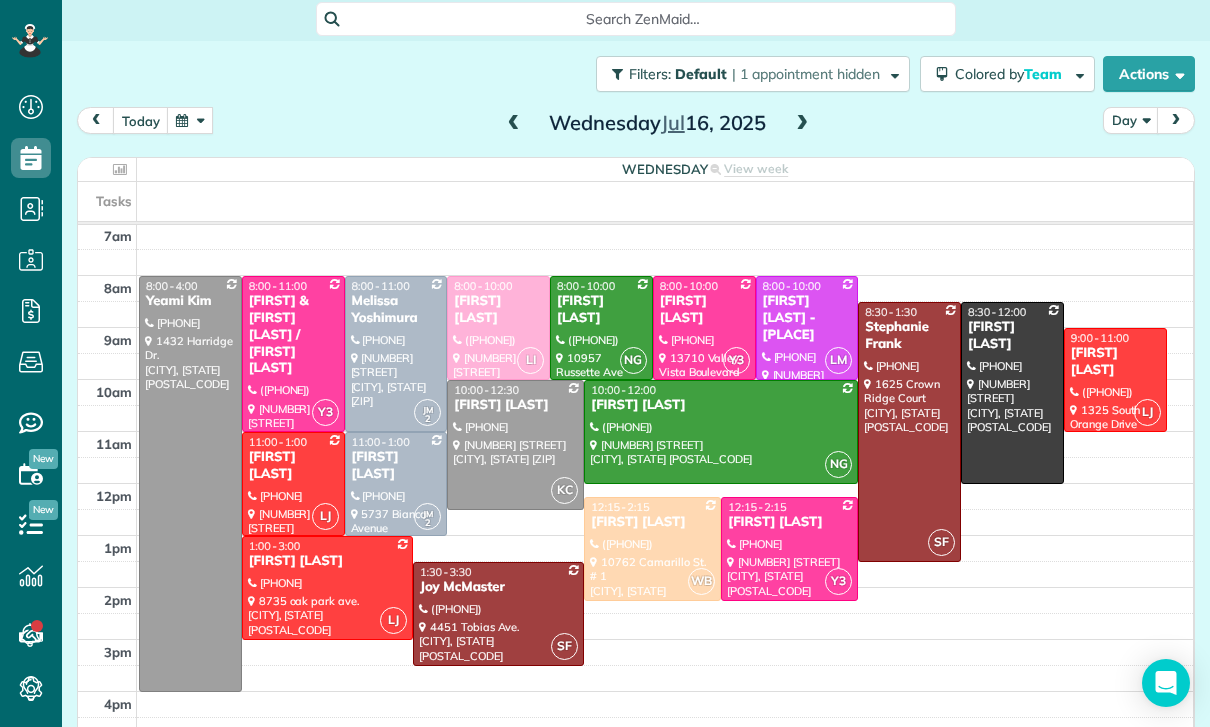 click on "Filters:   Default
|  1 appointment hidden
Colored by  Team
Color by Cleaner
Color by Team
Color by Status
Color by Recurrence
Color by Paid/Unpaid
Filters  Default
Schedule Changes
Actions
Create Appointment
Create Task
Clock In/Out
Send Work Orders
Print Route Sheets
Today's Emails/Texts
View Metrics" at bounding box center (636, 74) 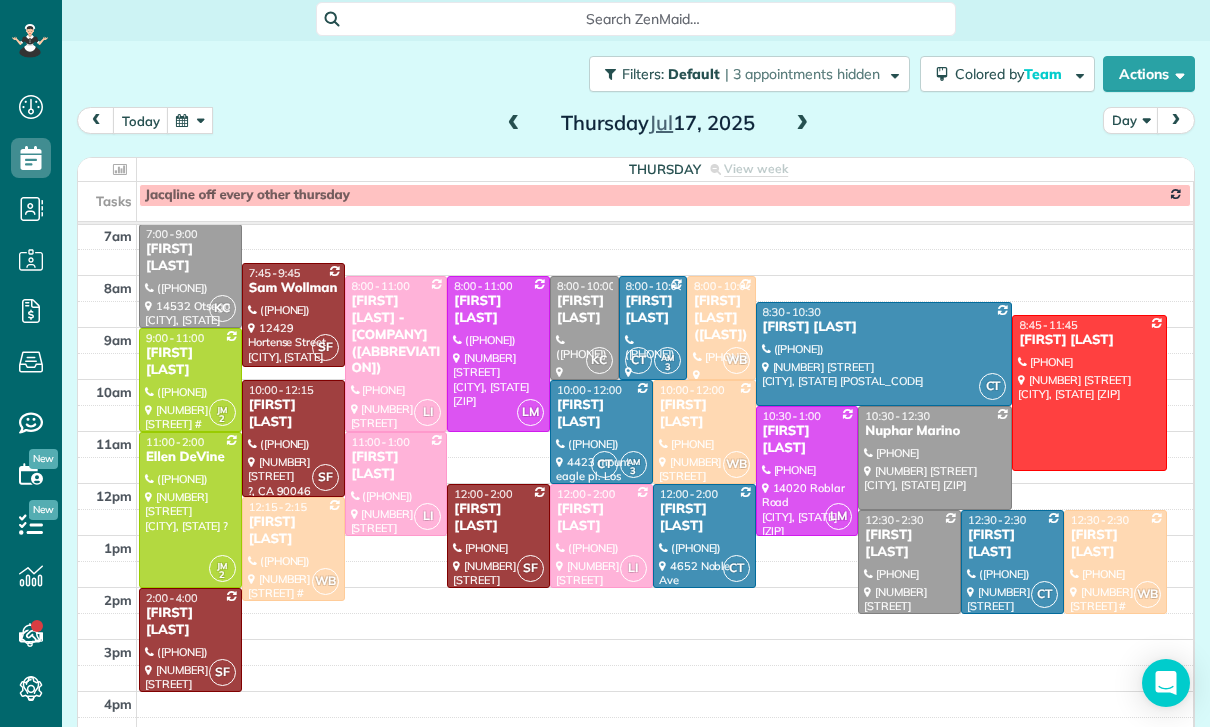 click at bounding box center (802, 124) 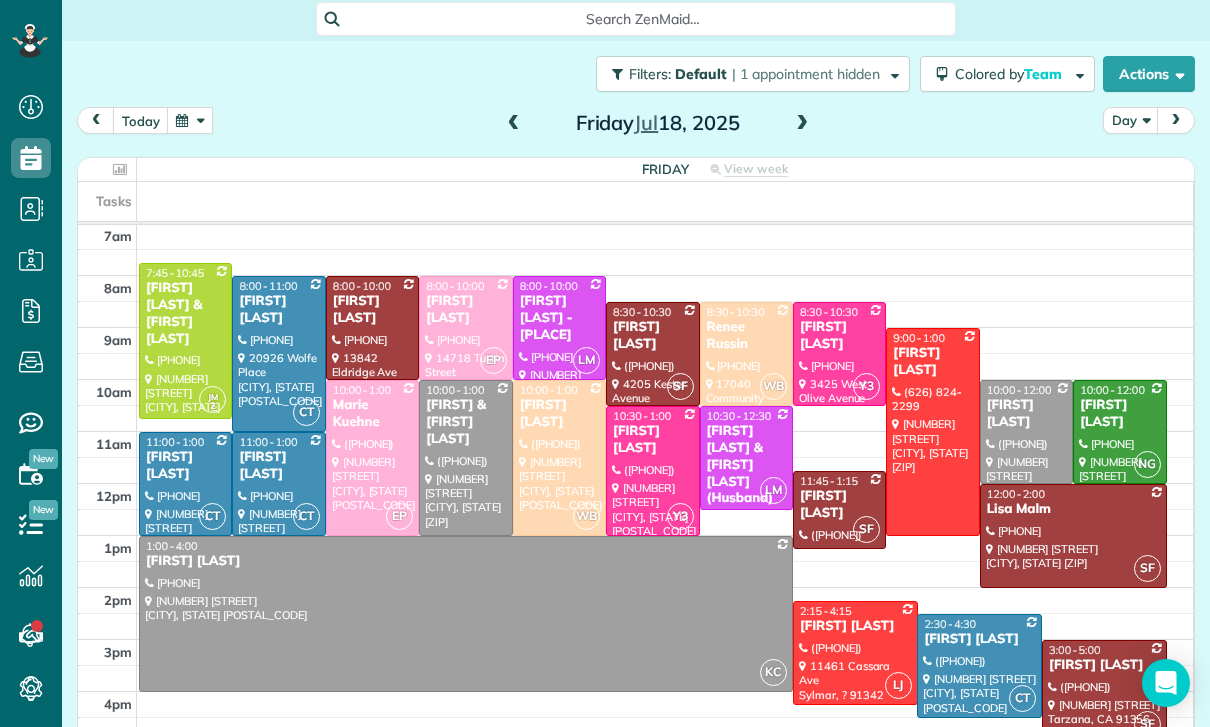 click at bounding box center [802, 124] 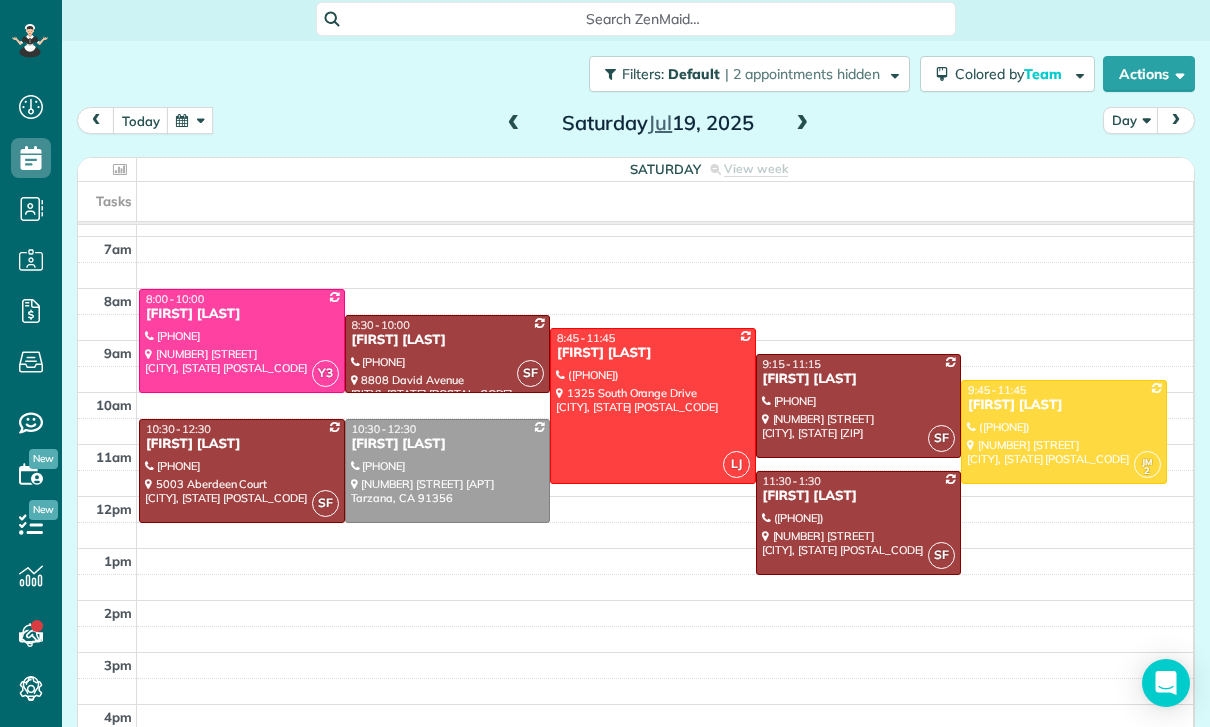 scroll, scrollTop: 157, scrollLeft: 0, axis: vertical 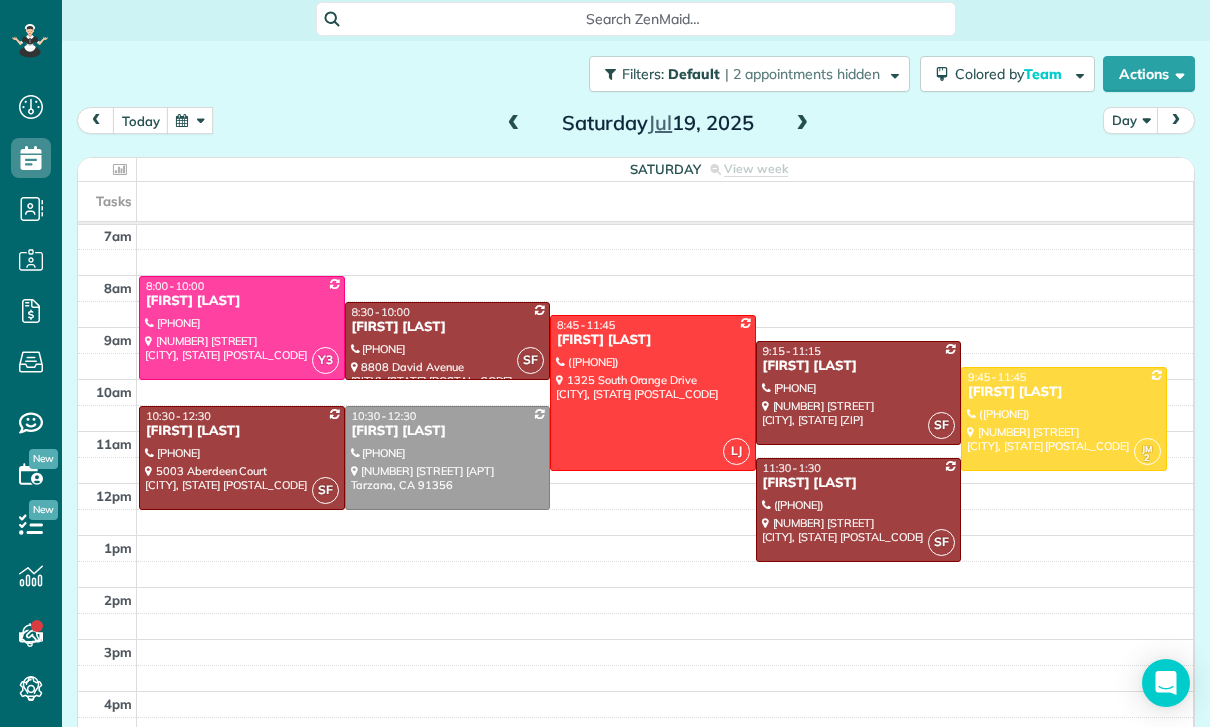 click at bounding box center [190, 120] 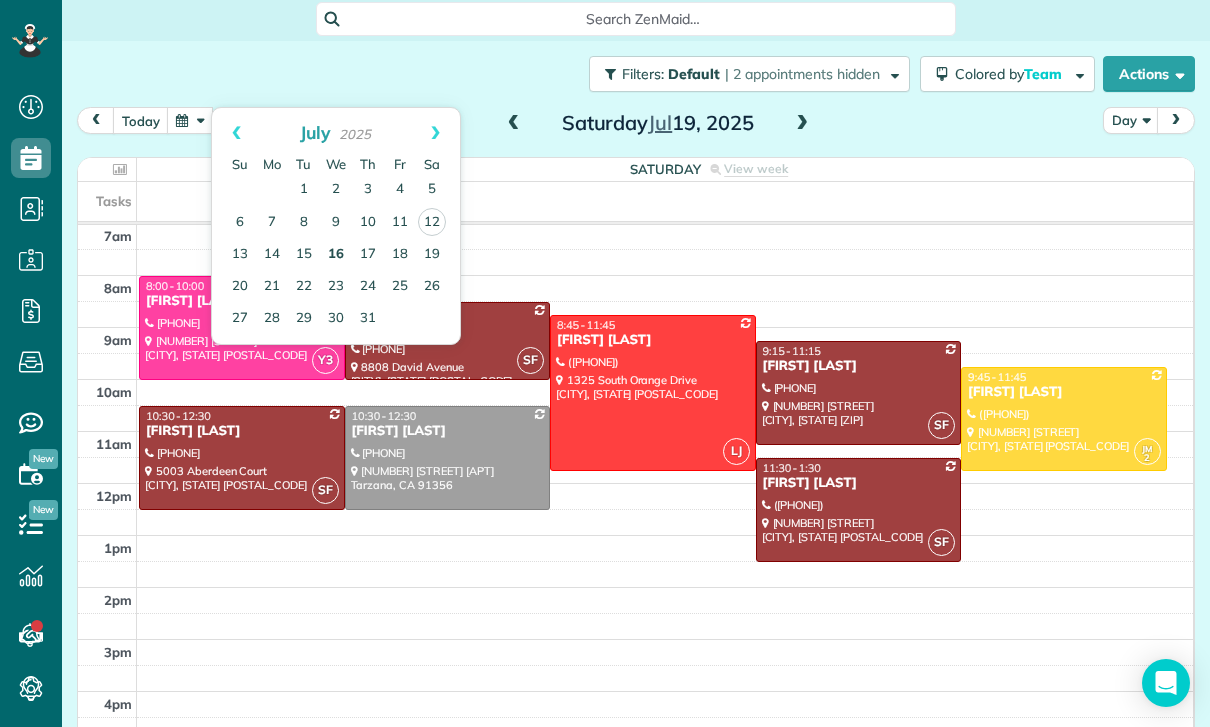 click on "16" at bounding box center (336, 255) 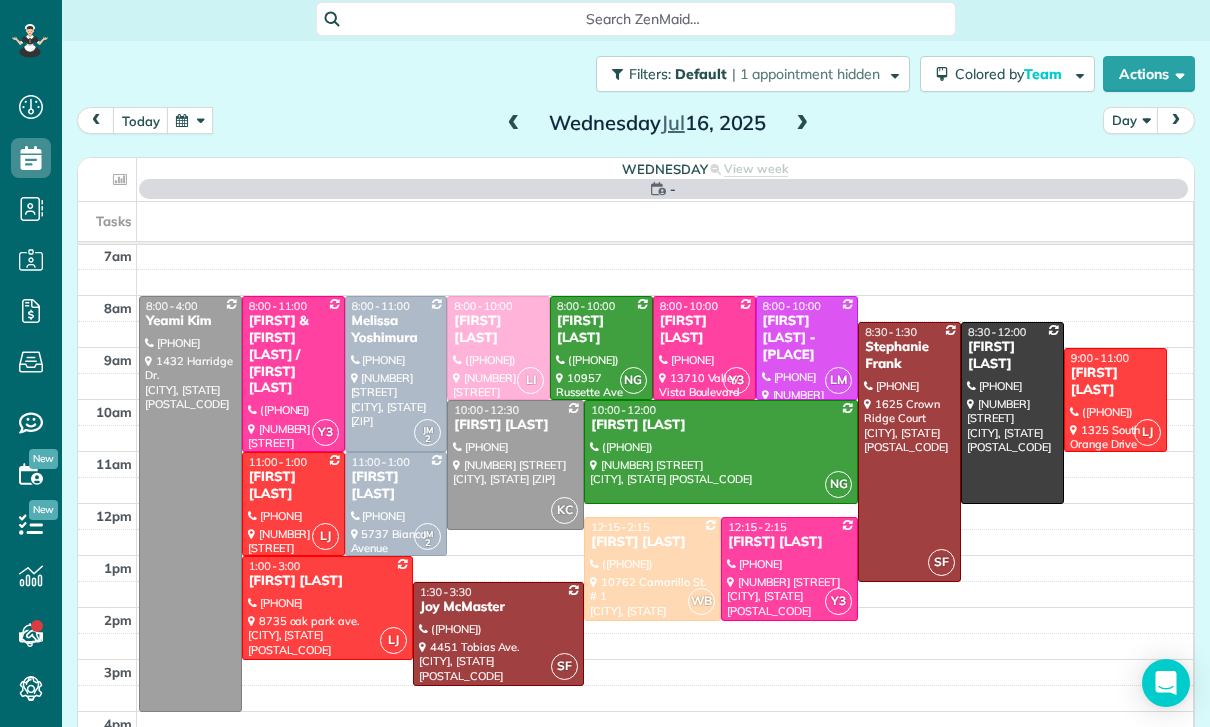 scroll, scrollTop: 157, scrollLeft: 0, axis: vertical 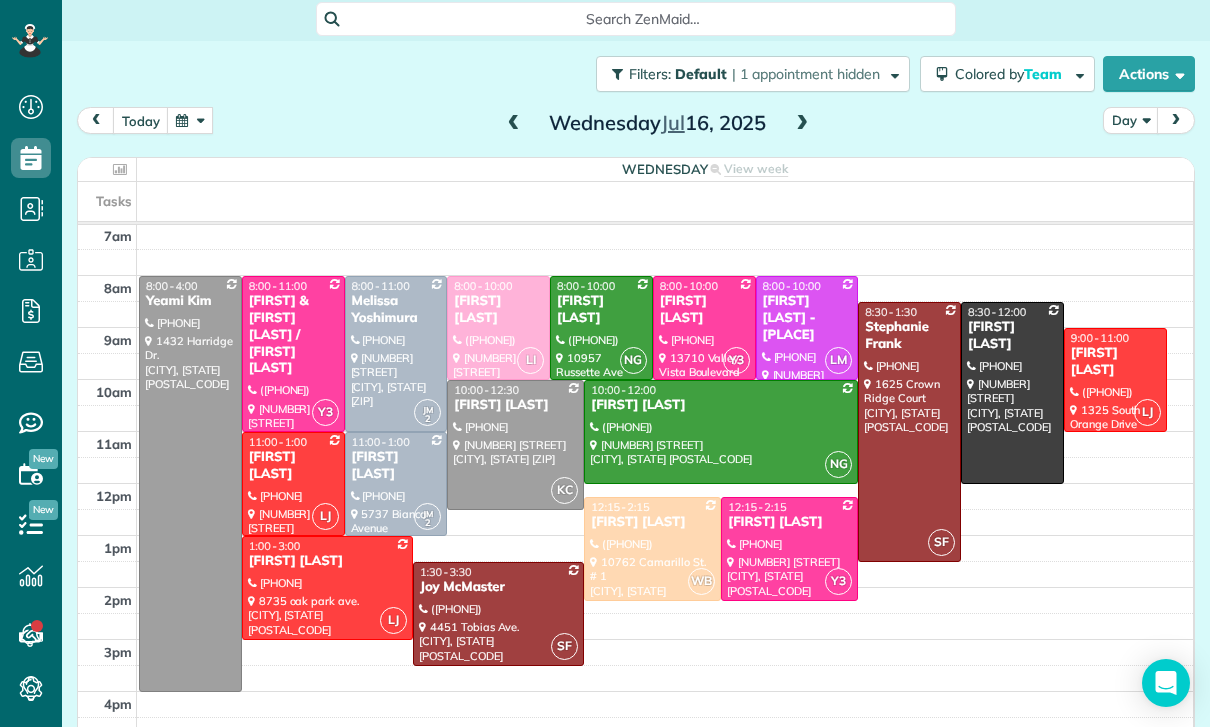 click at bounding box center (514, 124) 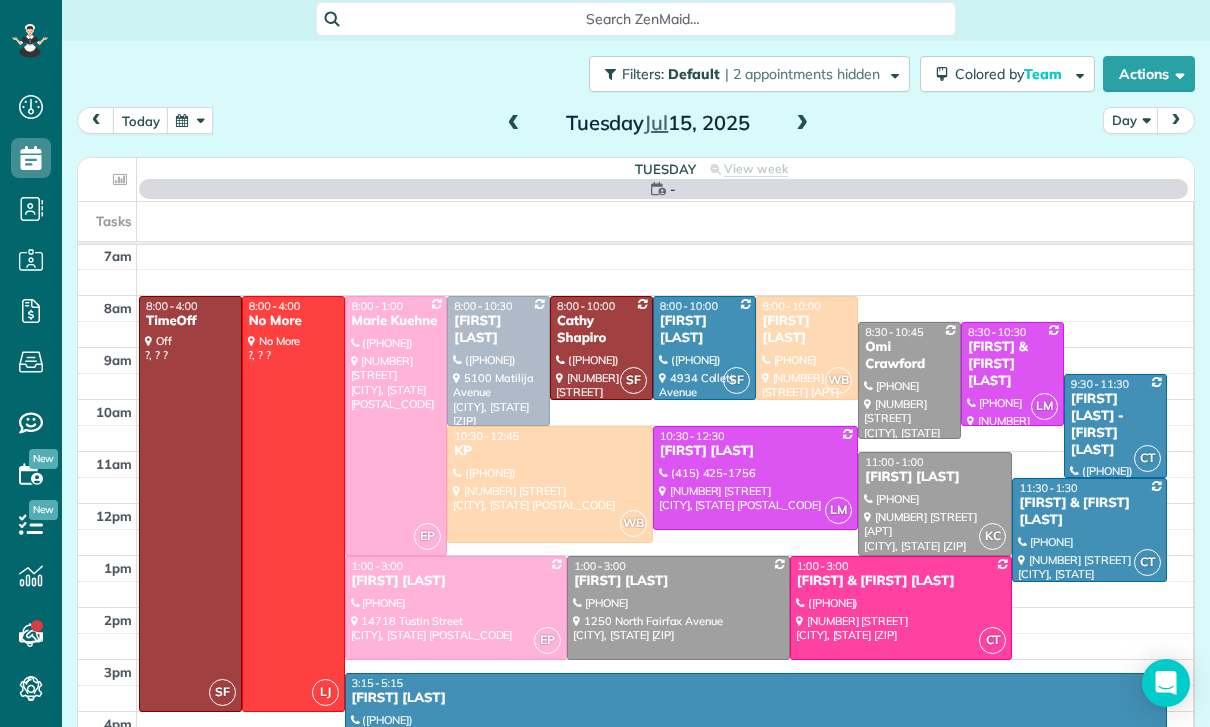 scroll, scrollTop: 157, scrollLeft: 0, axis: vertical 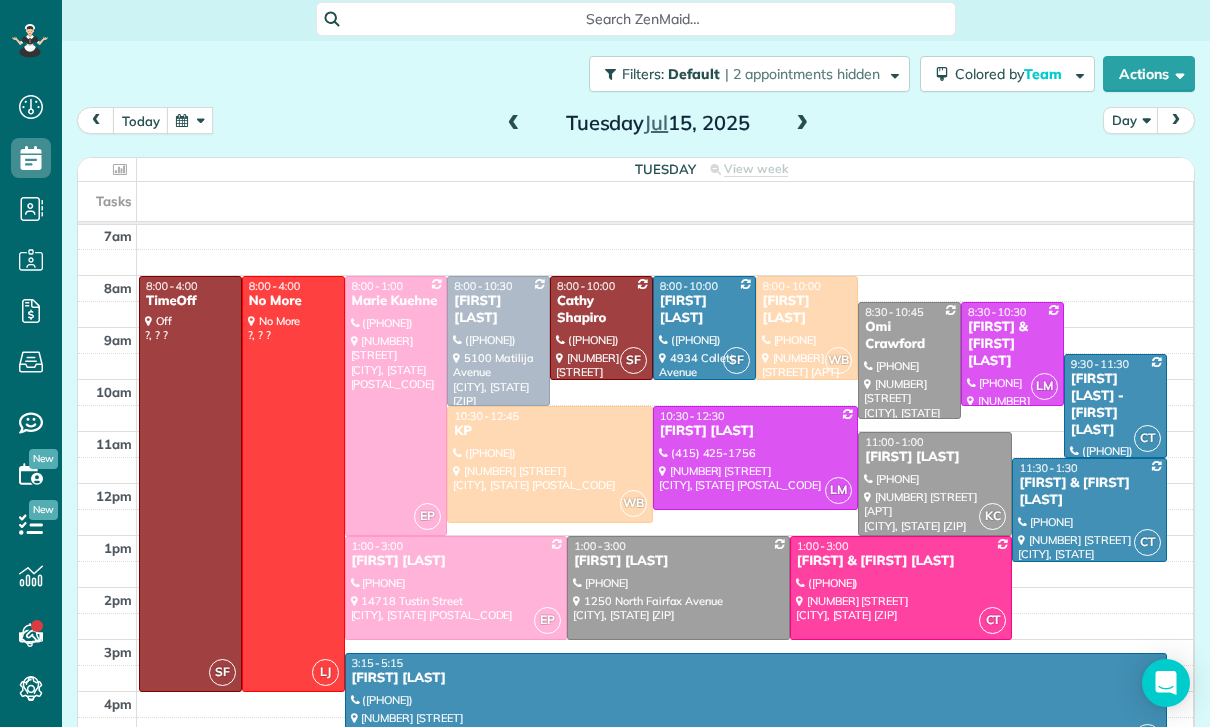 click at bounding box center (514, 124) 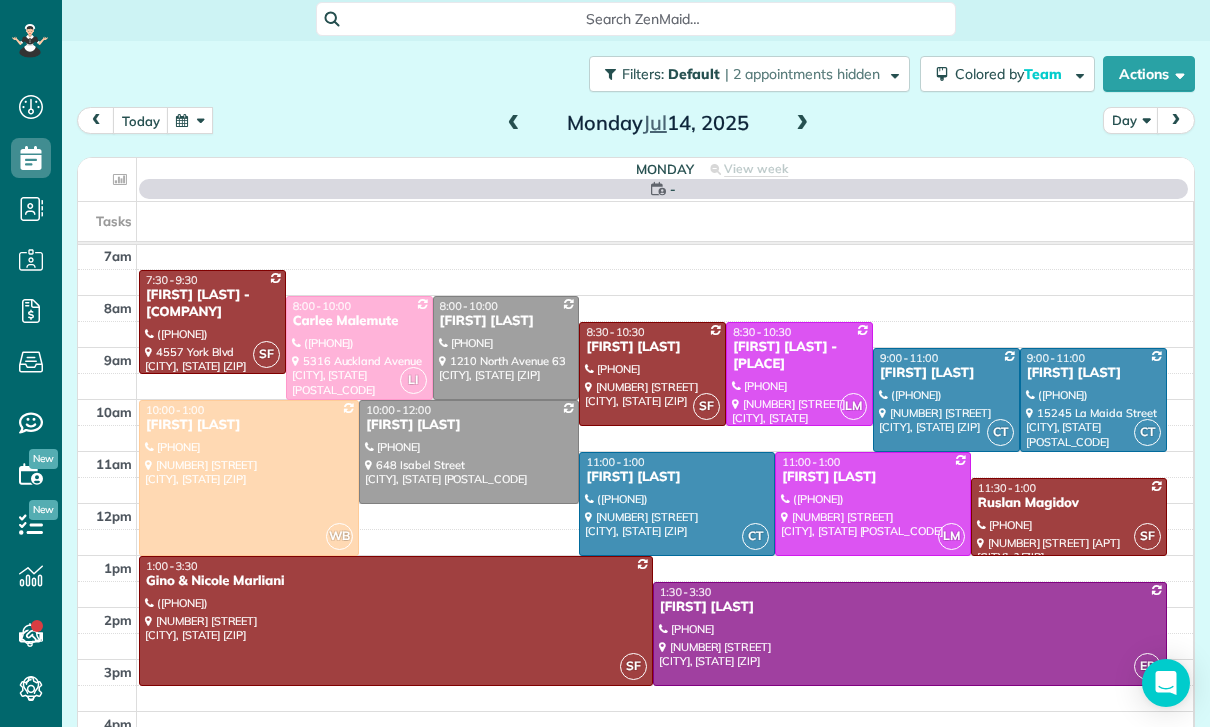 scroll, scrollTop: 157, scrollLeft: 0, axis: vertical 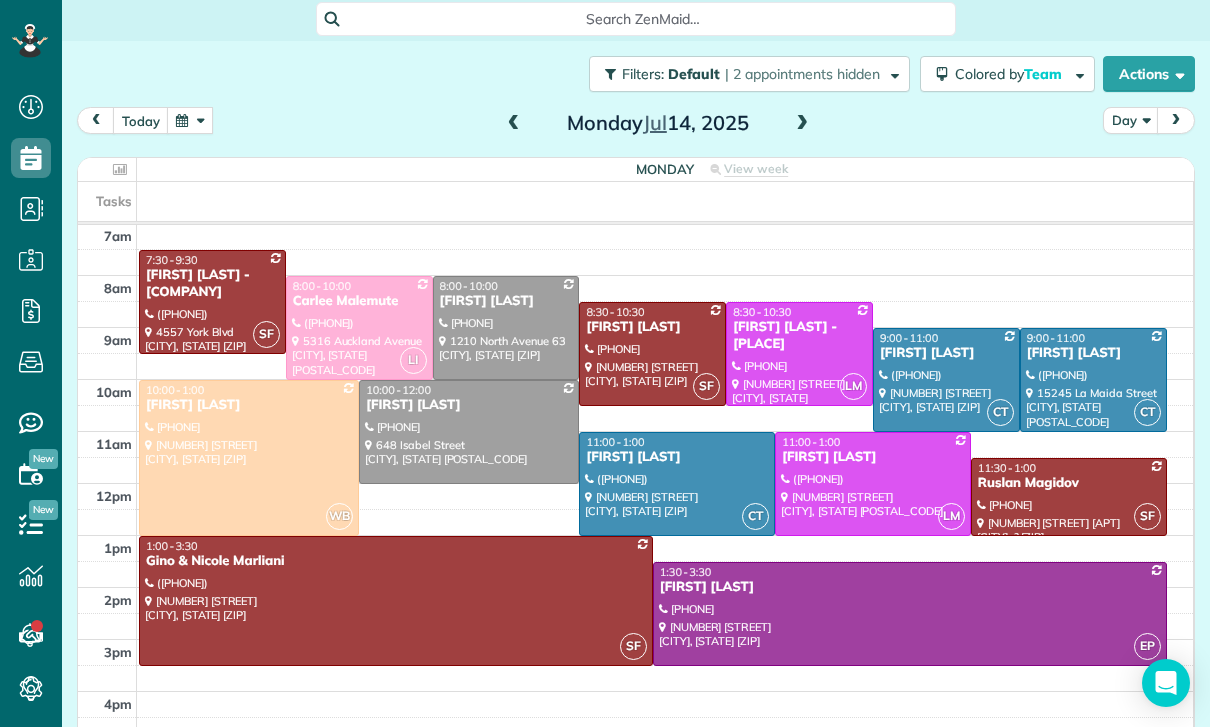 click at bounding box center (802, 124) 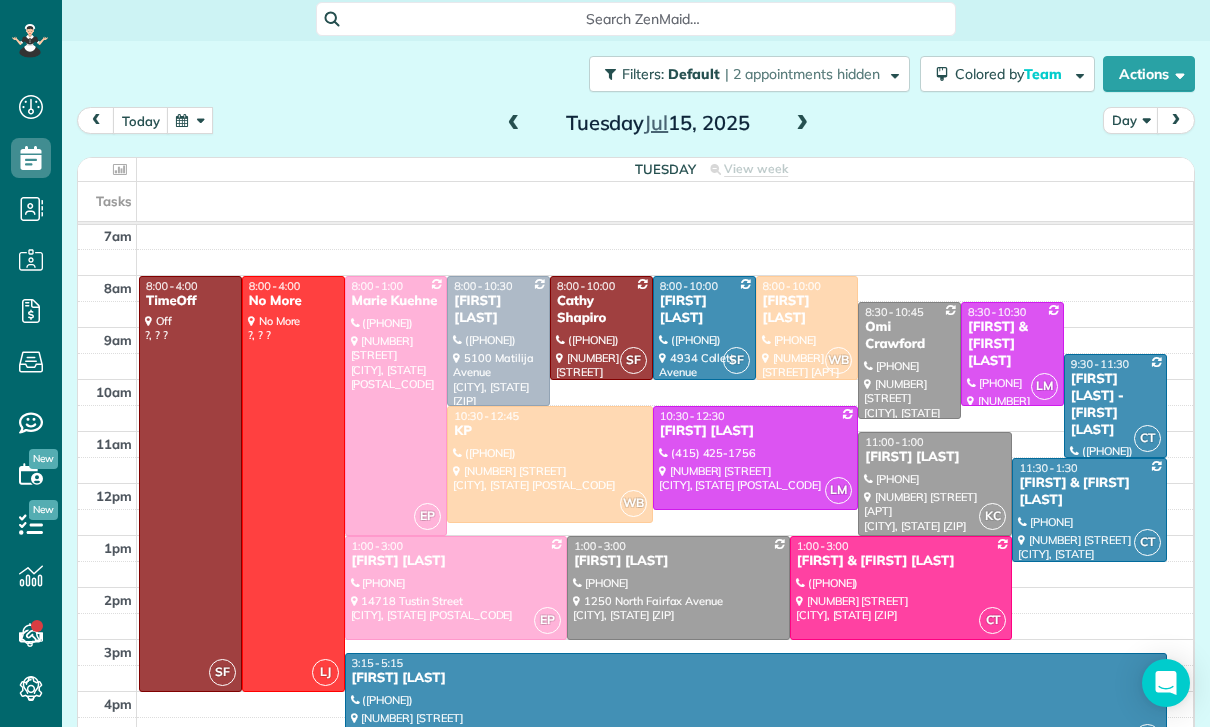 click at bounding box center [802, 124] 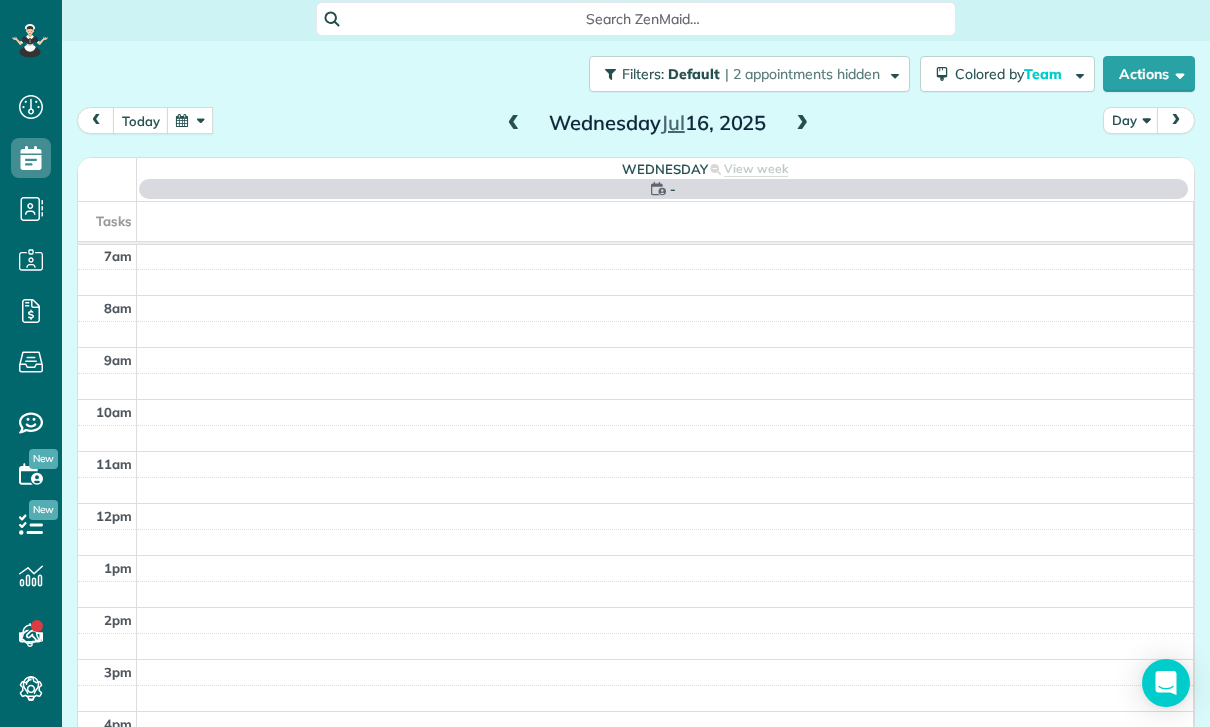 scroll, scrollTop: 157, scrollLeft: 0, axis: vertical 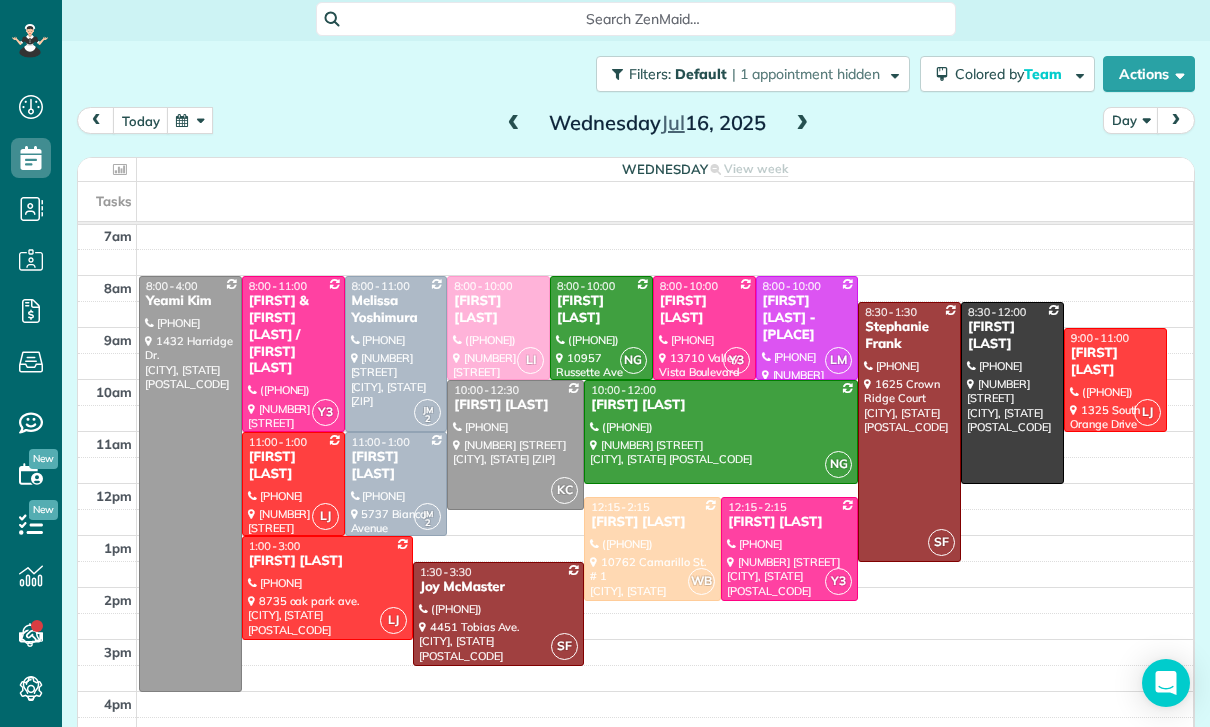 click at bounding box center [802, 124] 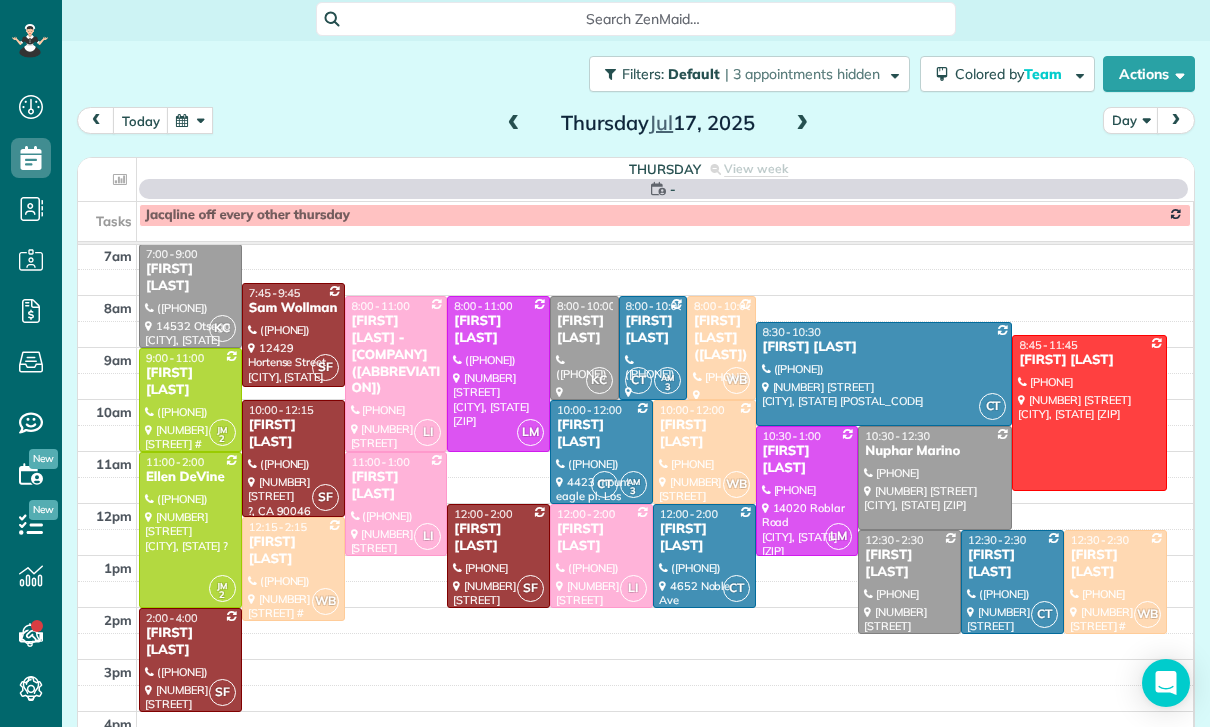 scroll, scrollTop: 157, scrollLeft: 0, axis: vertical 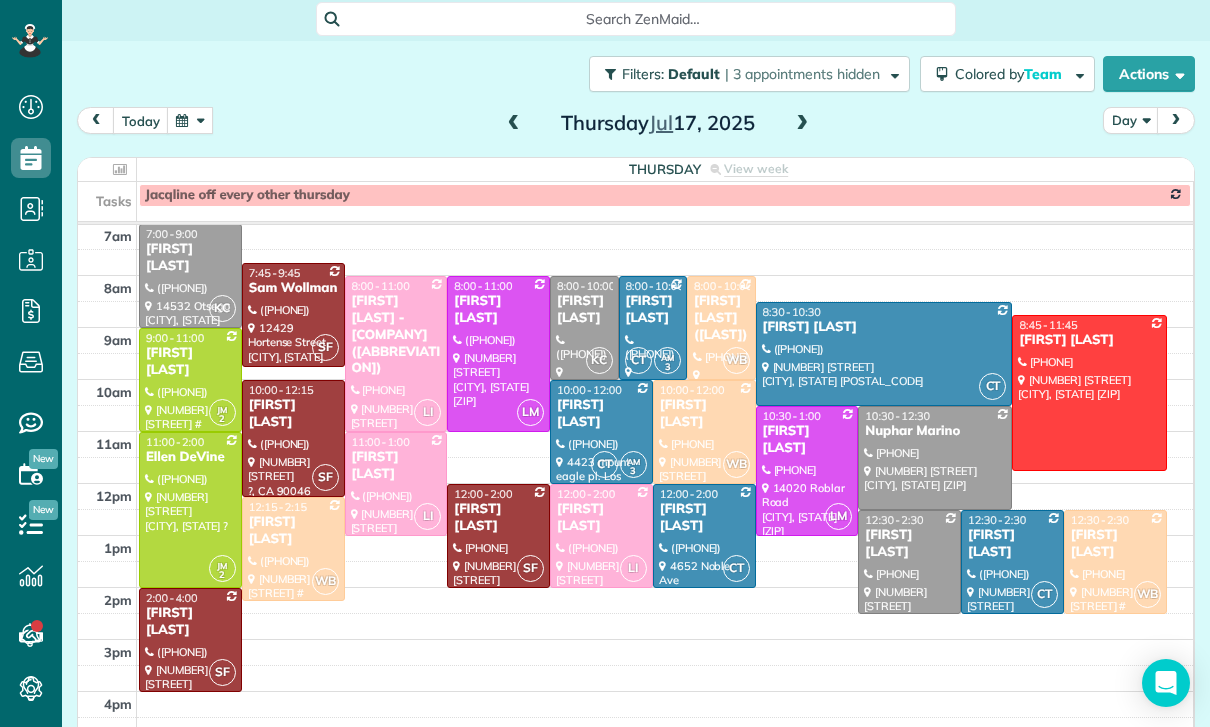 click at bounding box center [802, 124] 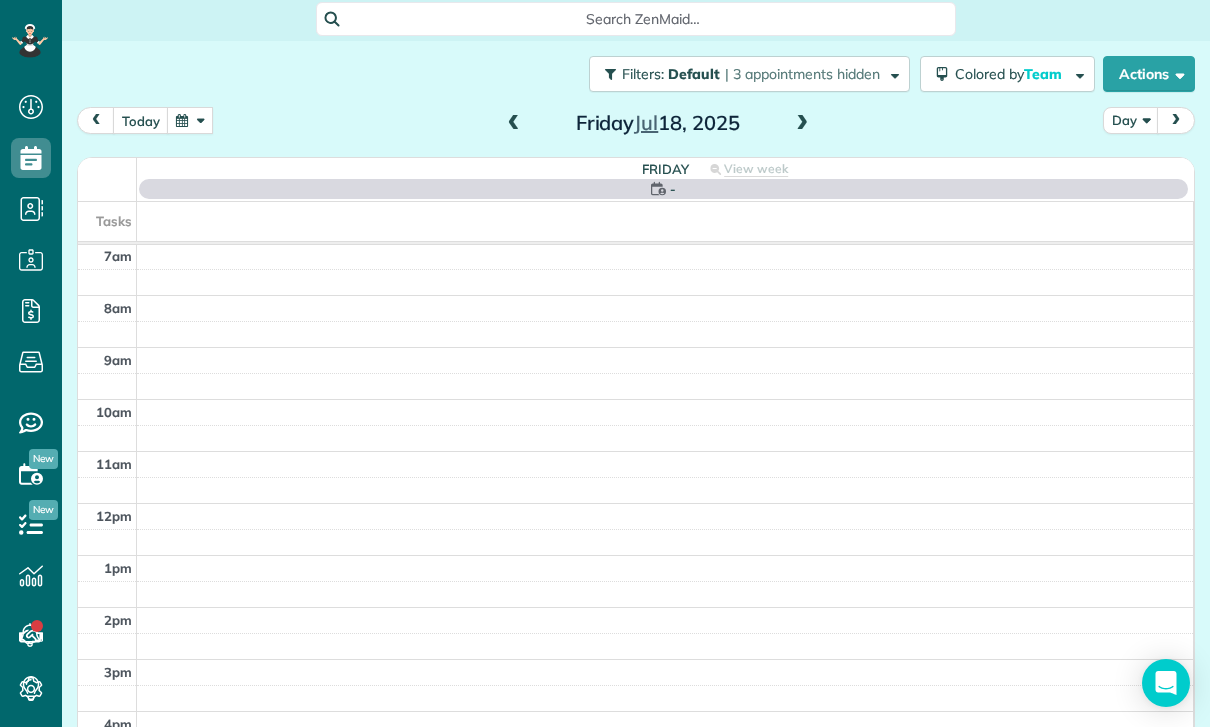 scroll, scrollTop: 157, scrollLeft: 0, axis: vertical 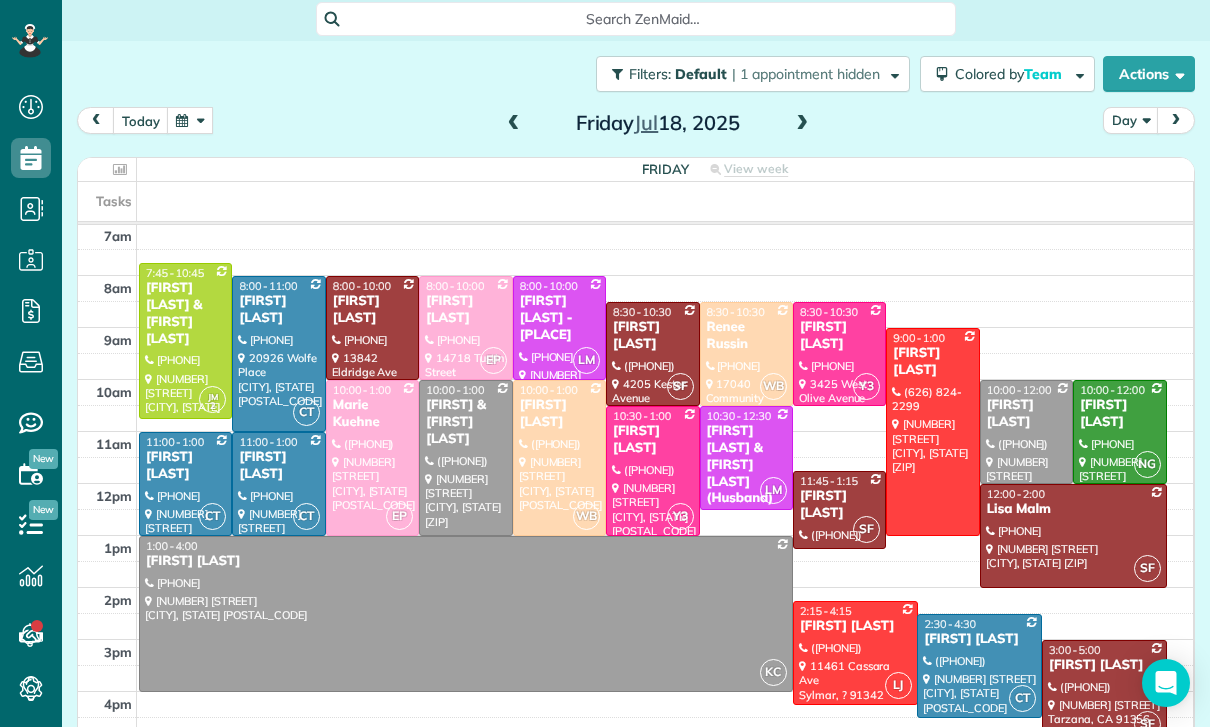 click at bounding box center [190, 120] 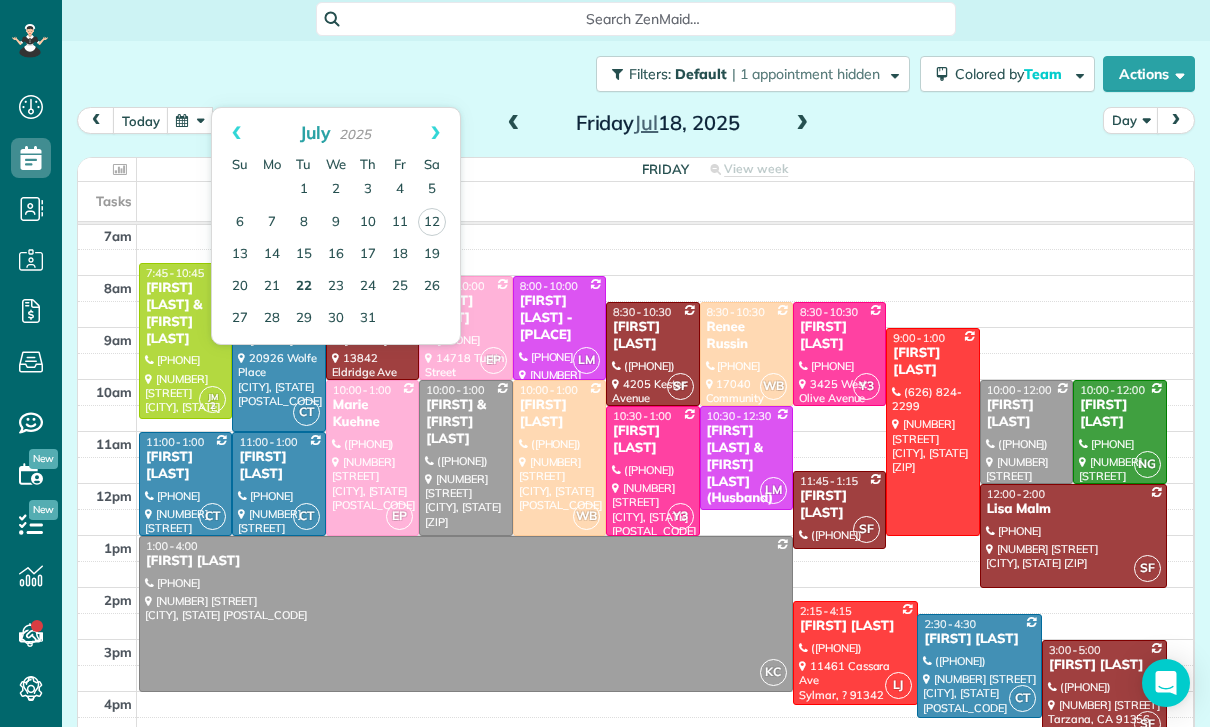 click on "22" at bounding box center (304, 287) 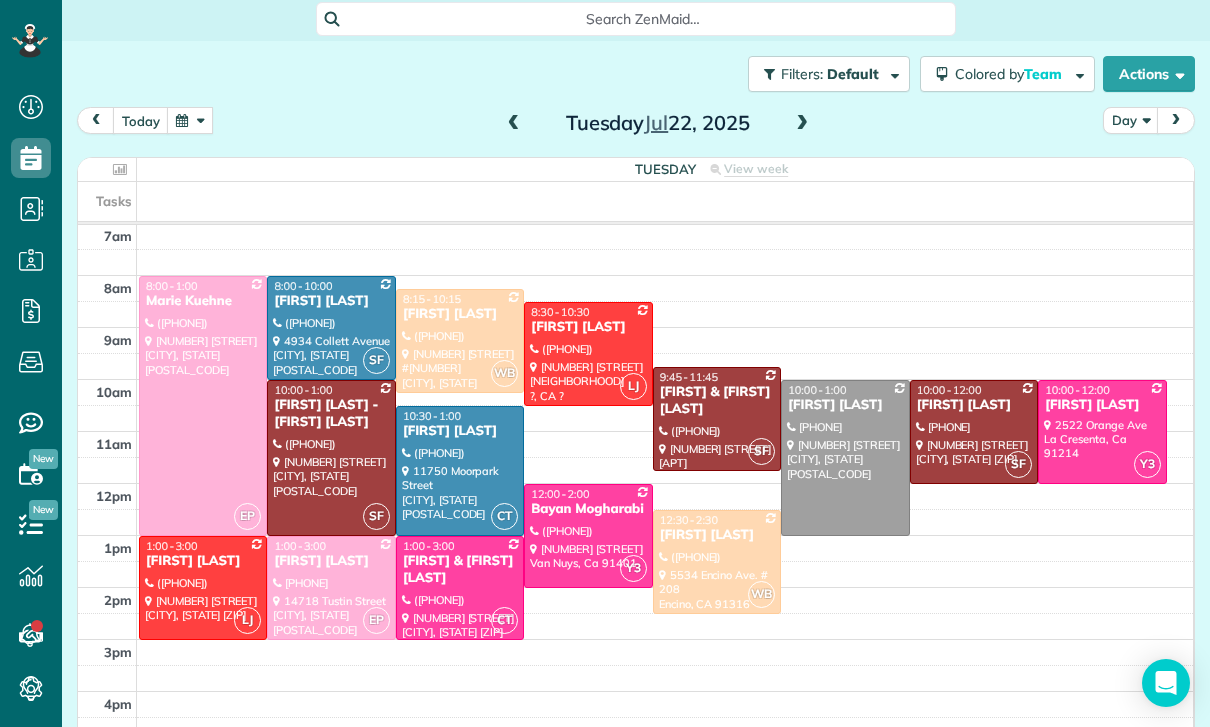 scroll, scrollTop: 157, scrollLeft: 0, axis: vertical 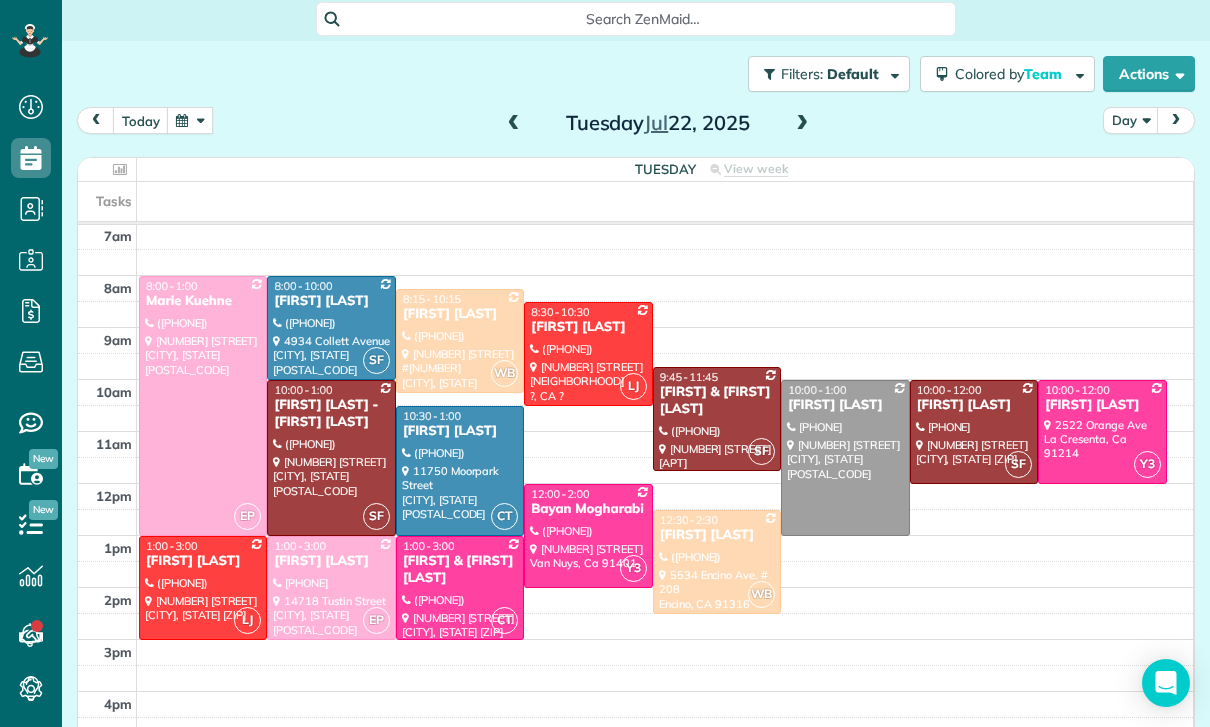 click at bounding box center (190, 120) 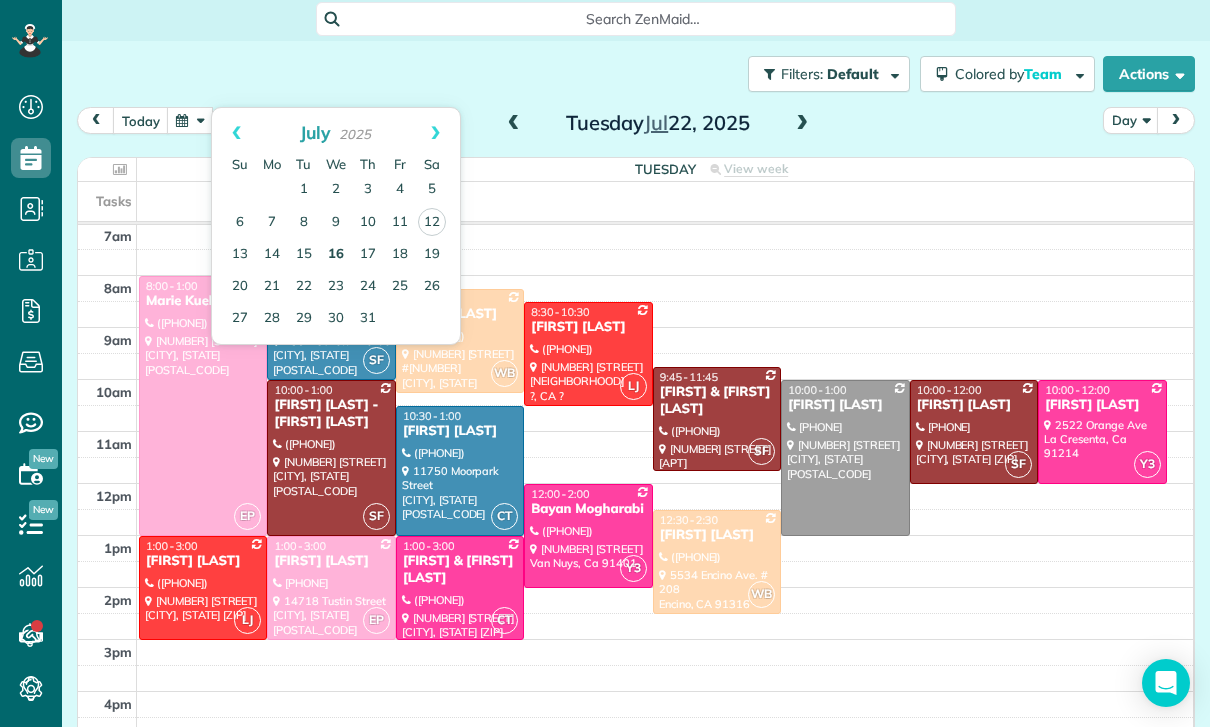 click on "16" at bounding box center (336, 255) 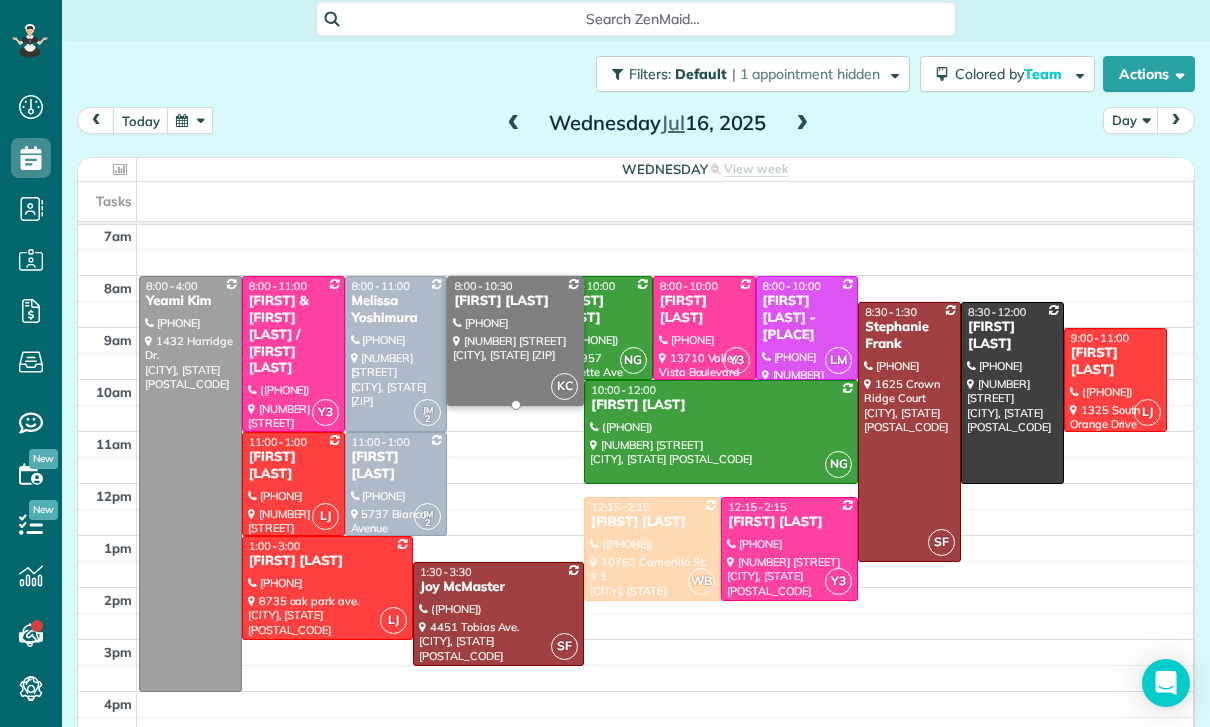 scroll, scrollTop: 157, scrollLeft: 0, axis: vertical 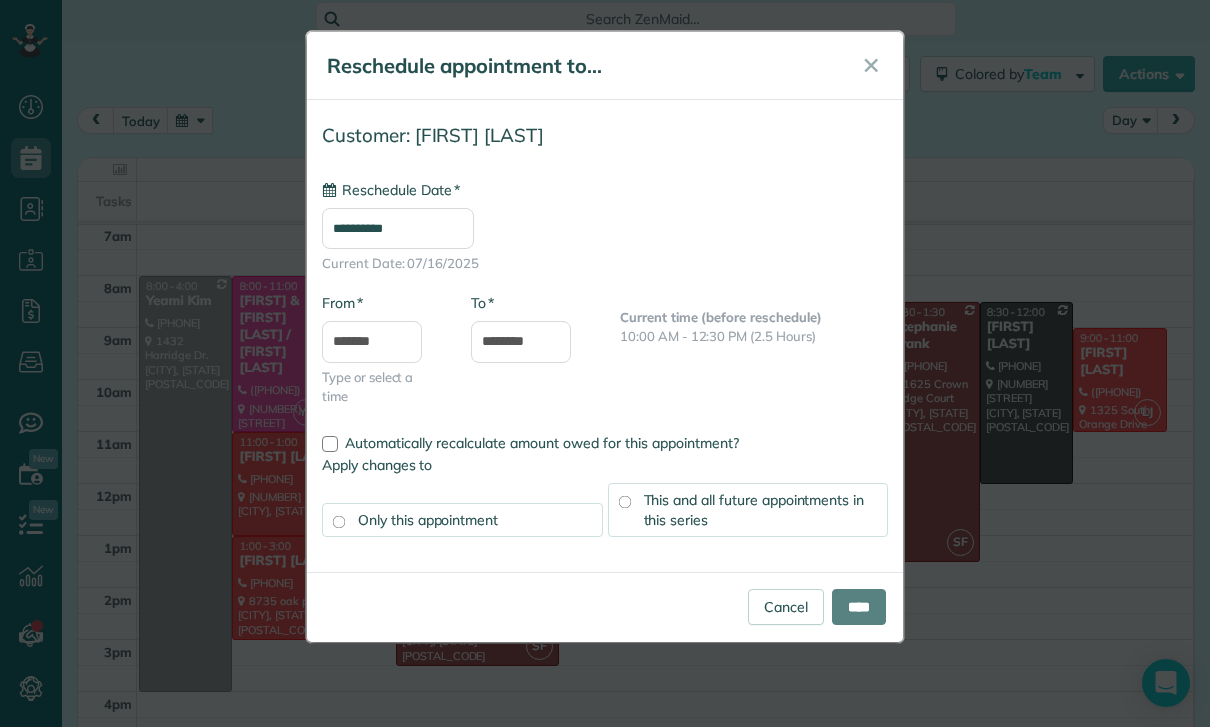 click on "**********" at bounding box center [398, 228] 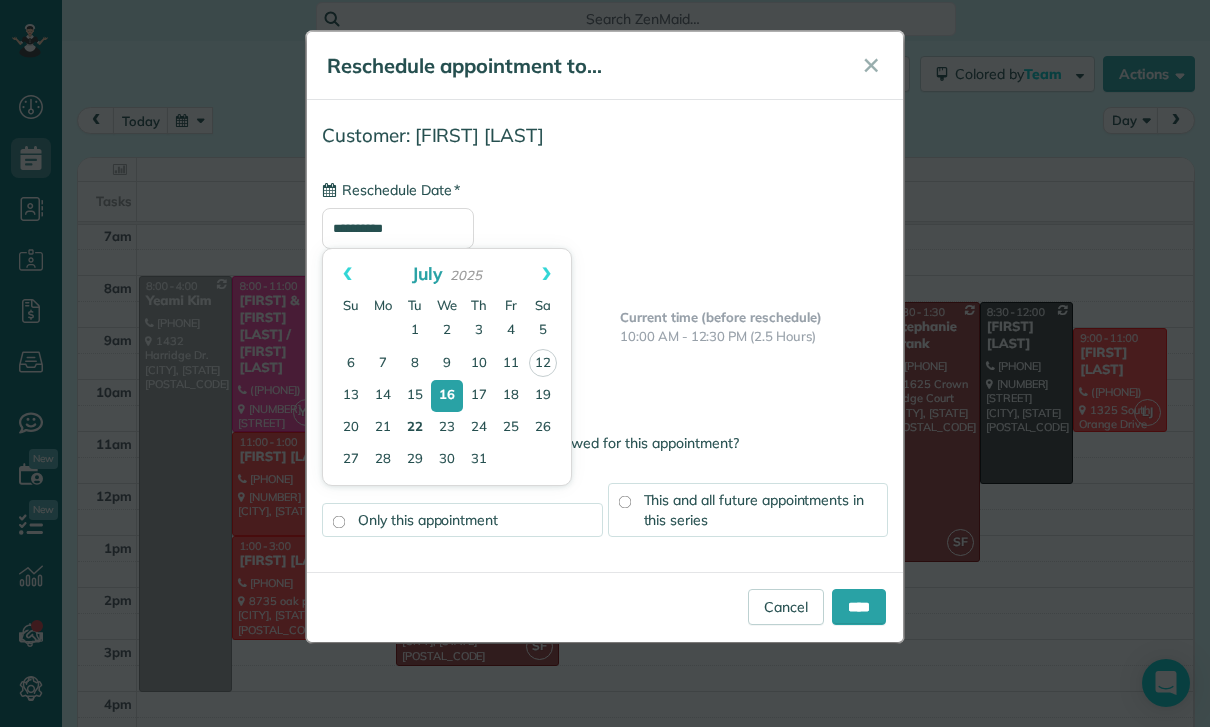 click on "22" at bounding box center [415, 428] 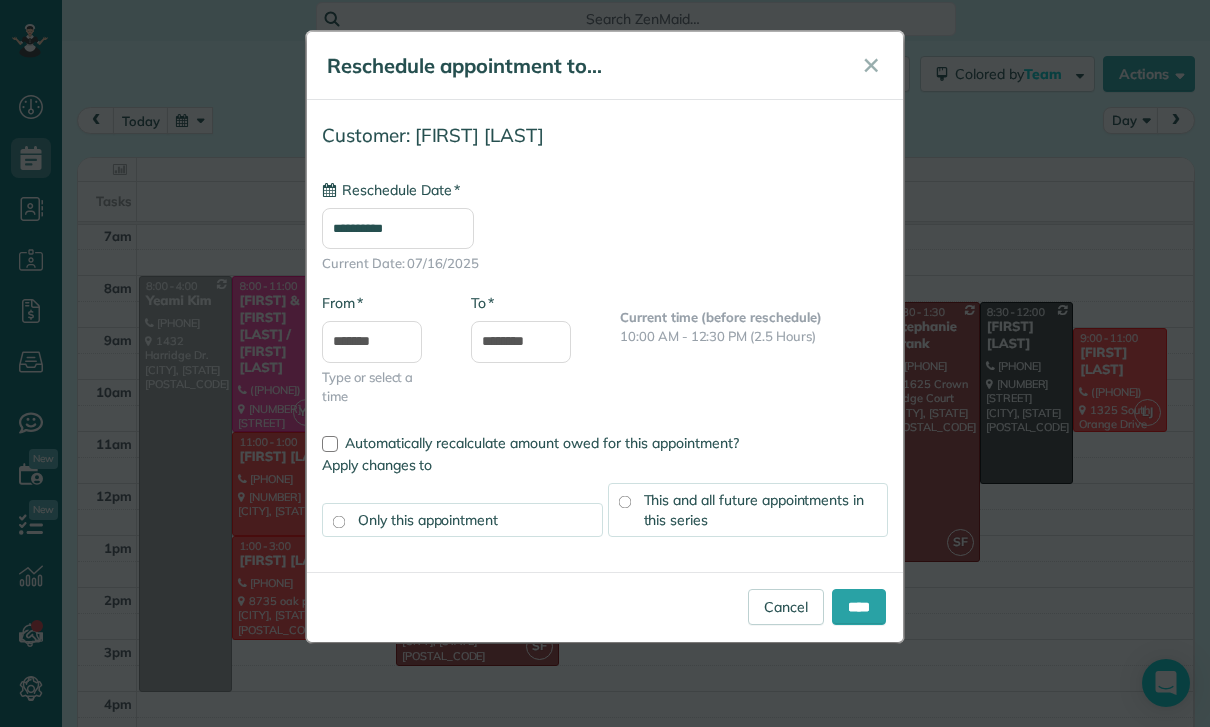click on "This and all future appointments in this series" at bounding box center (754, 510) 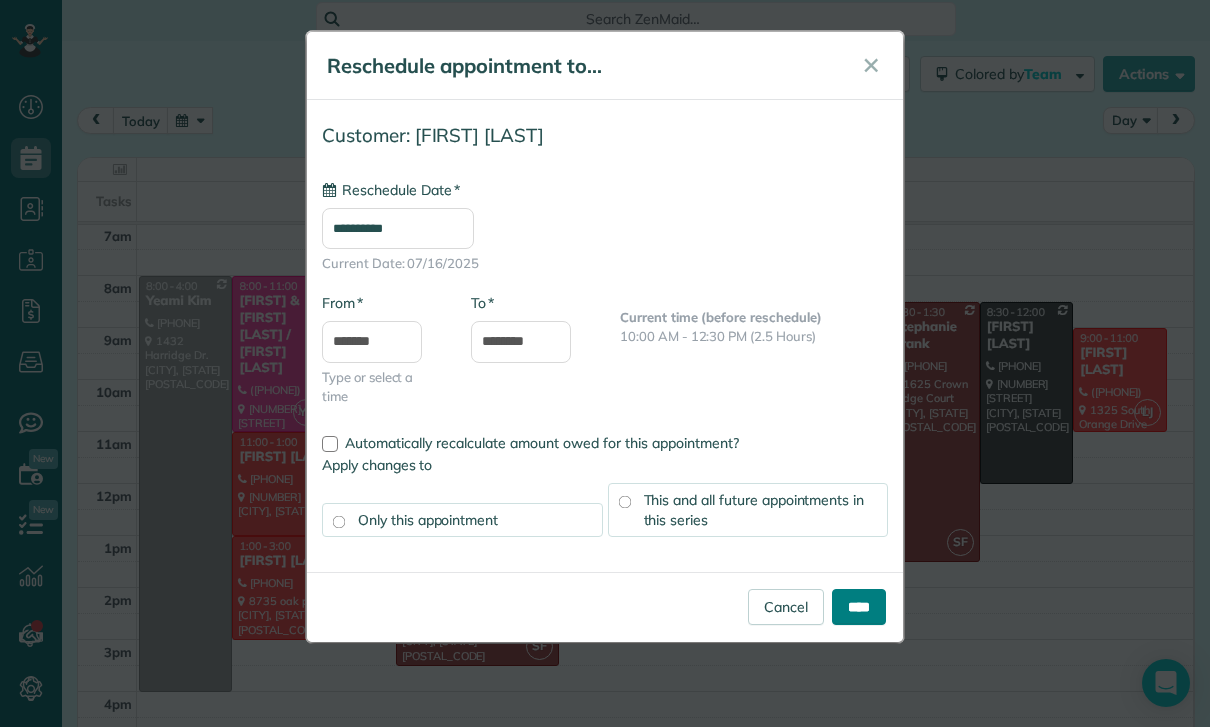 click on "****" at bounding box center (859, 607) 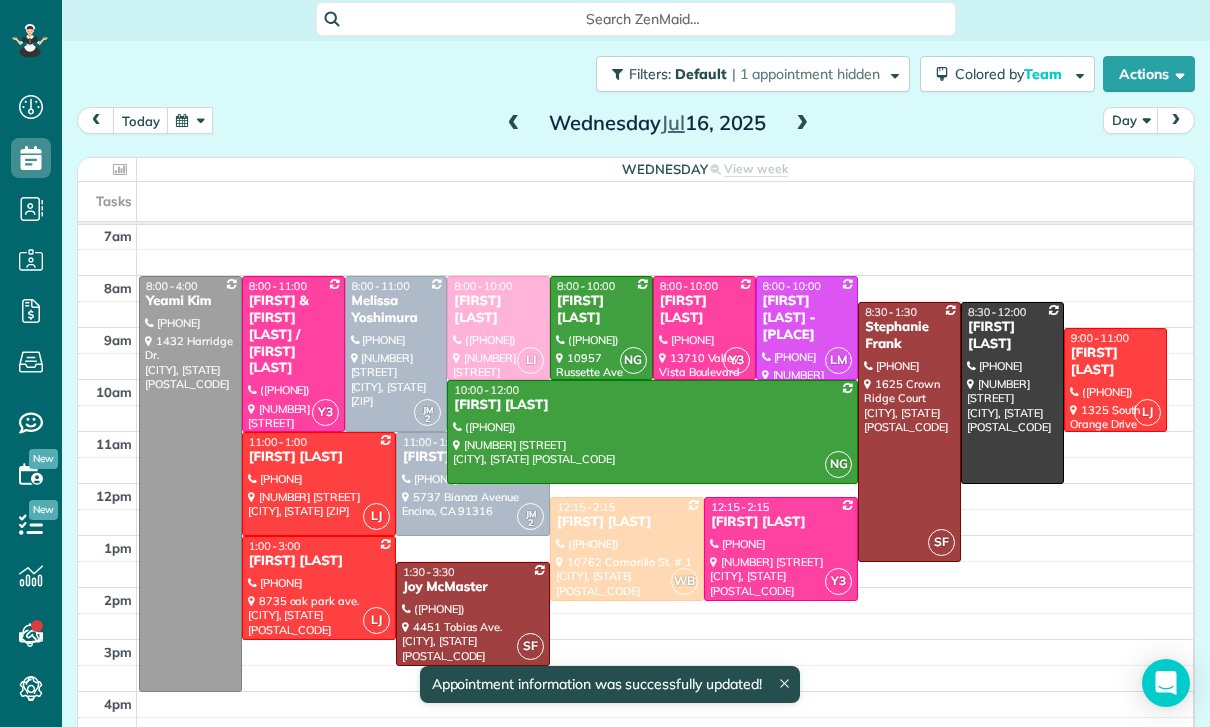 scroll, scrollTop: 157, scrollLeft: 0, axis: vertical 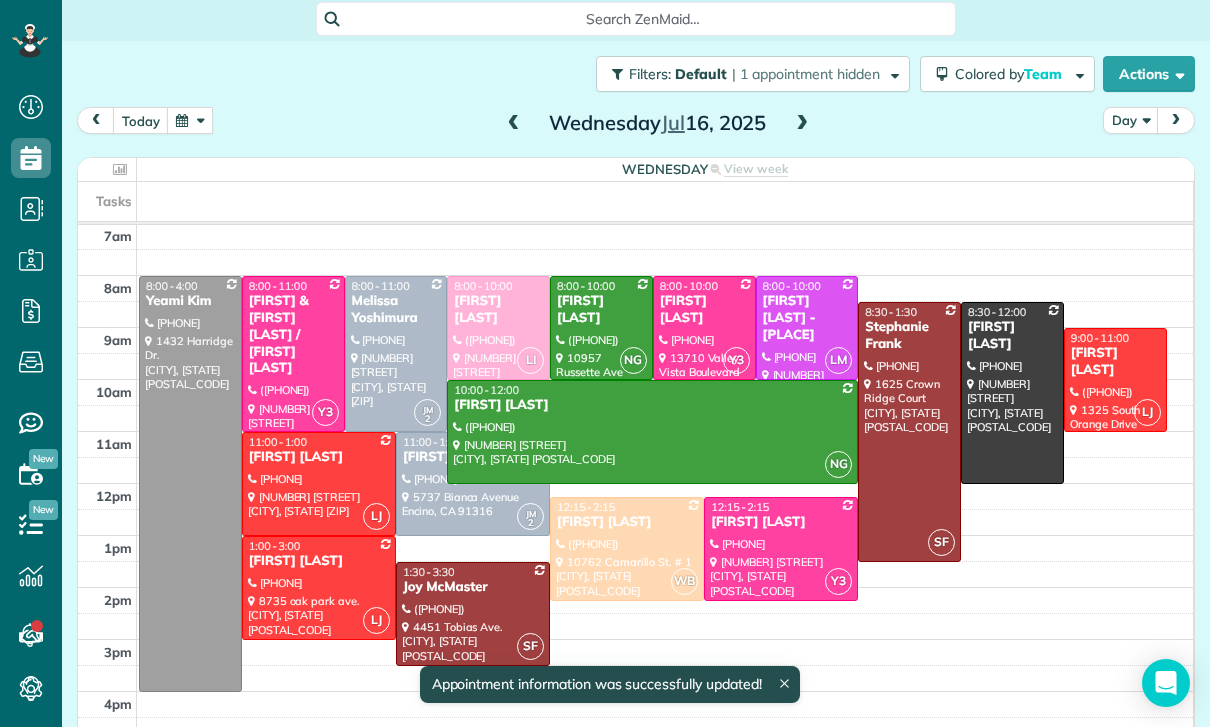 click at bounding box center (190, 120) 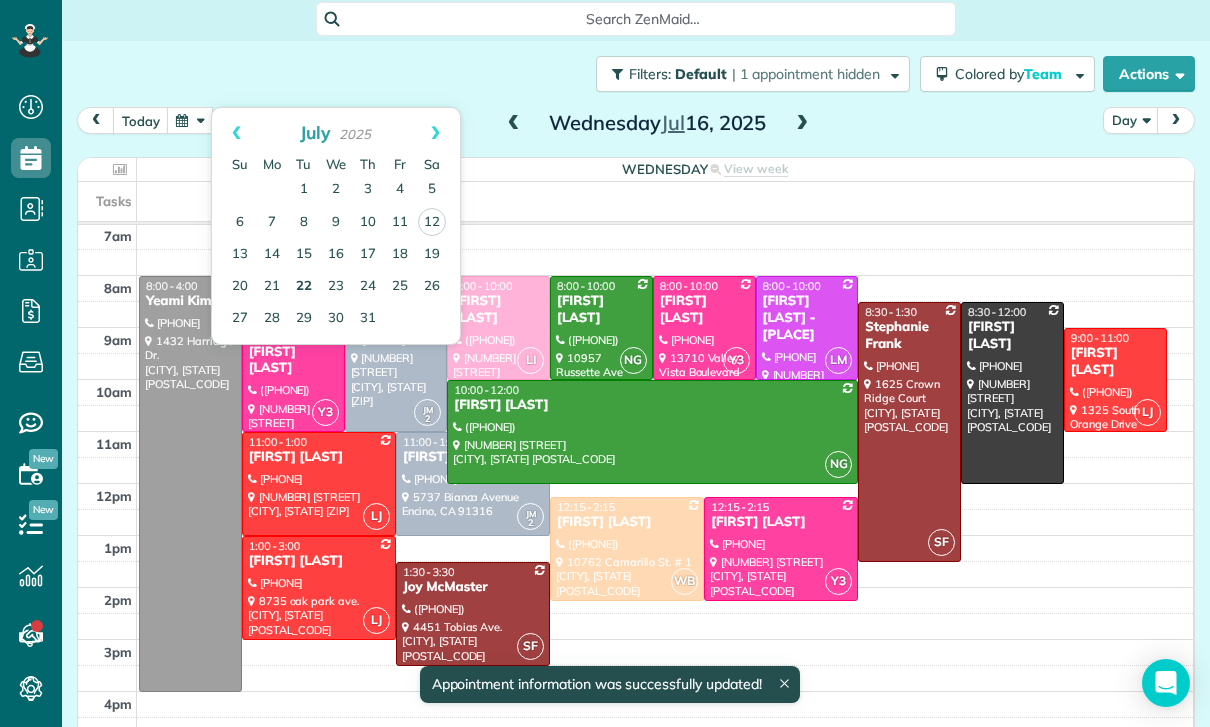 click on "22" at bounding box center (304, 287) 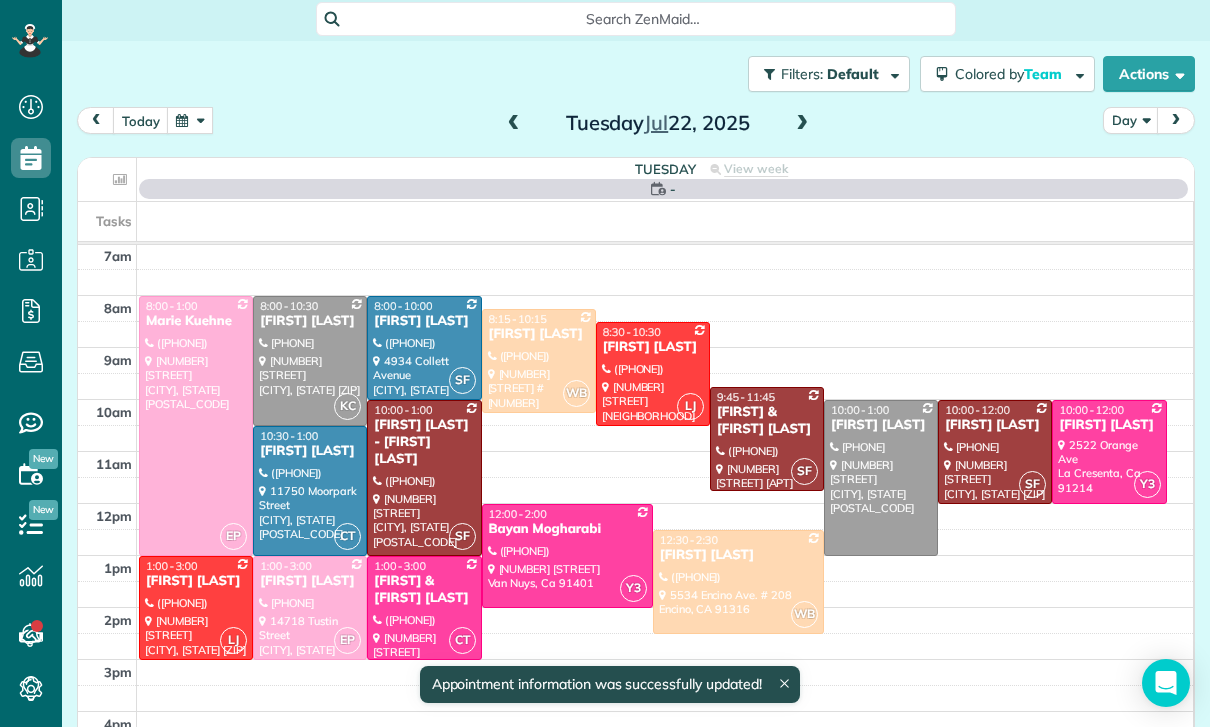 scroll, scrollTop: 157, scrollLeft: 0, axis: vertical 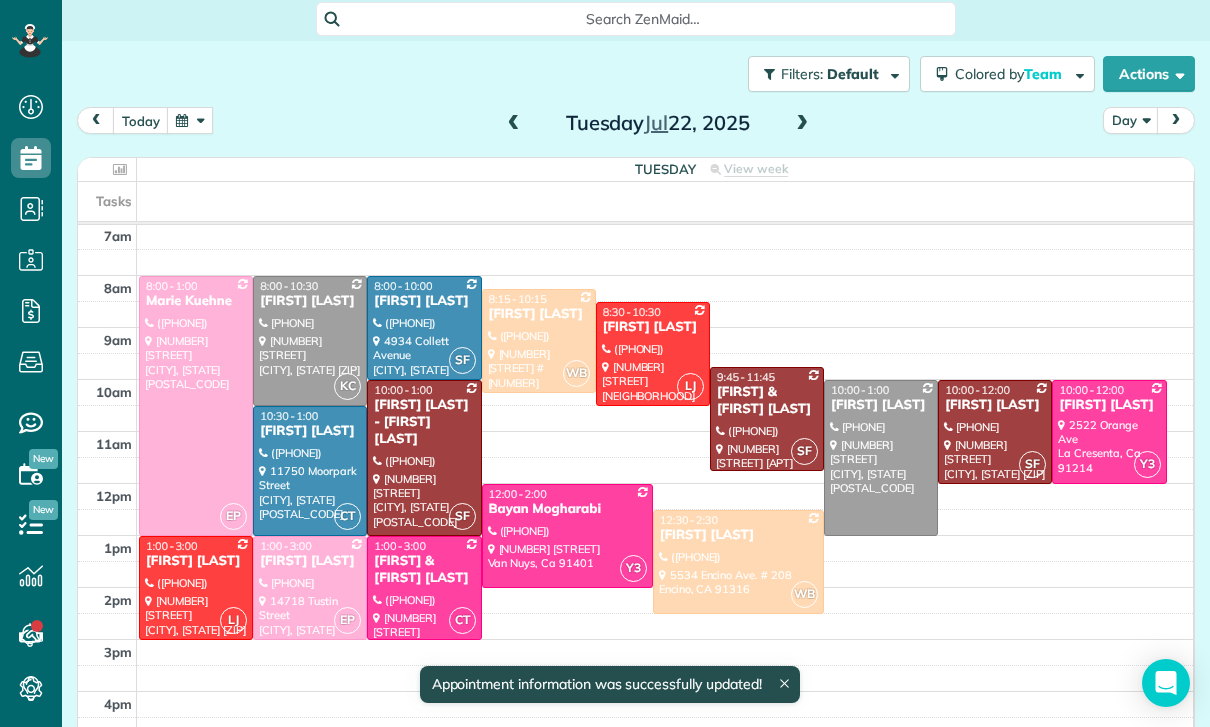 click at bounding box center (310, 341) 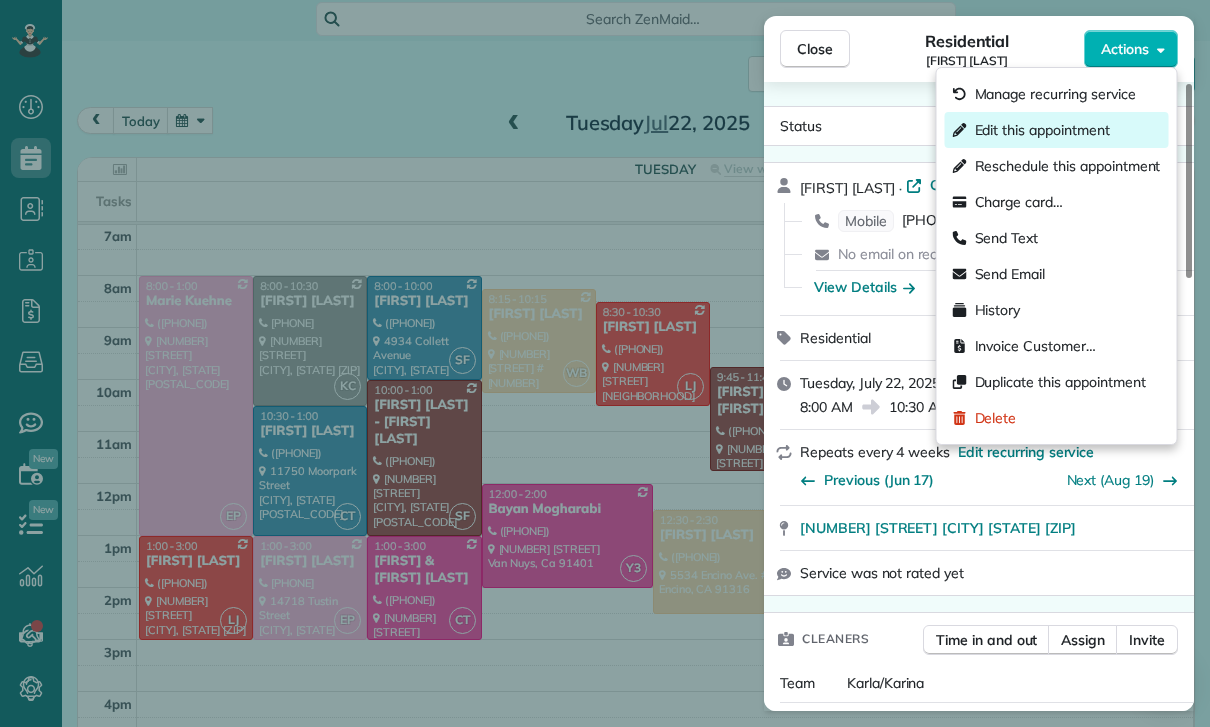 click on "Edit this appointment" at bounding box center [1042, 130] 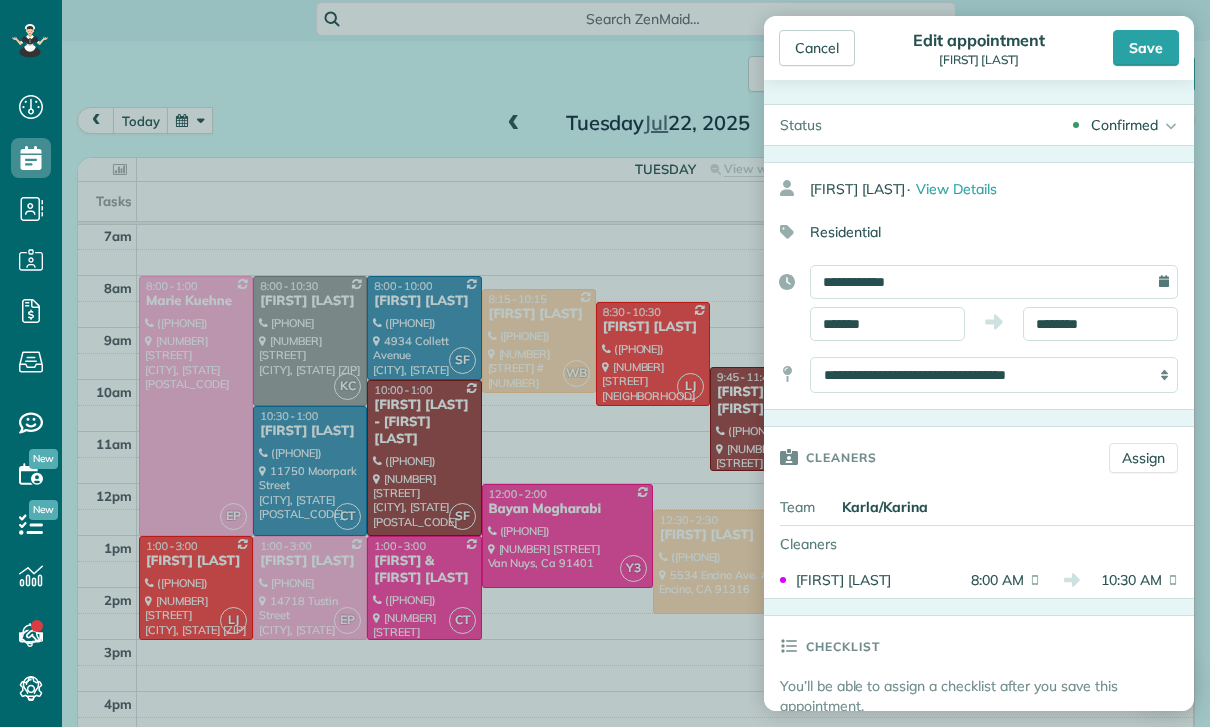 click on "**********" at bounding box center (994, 375) 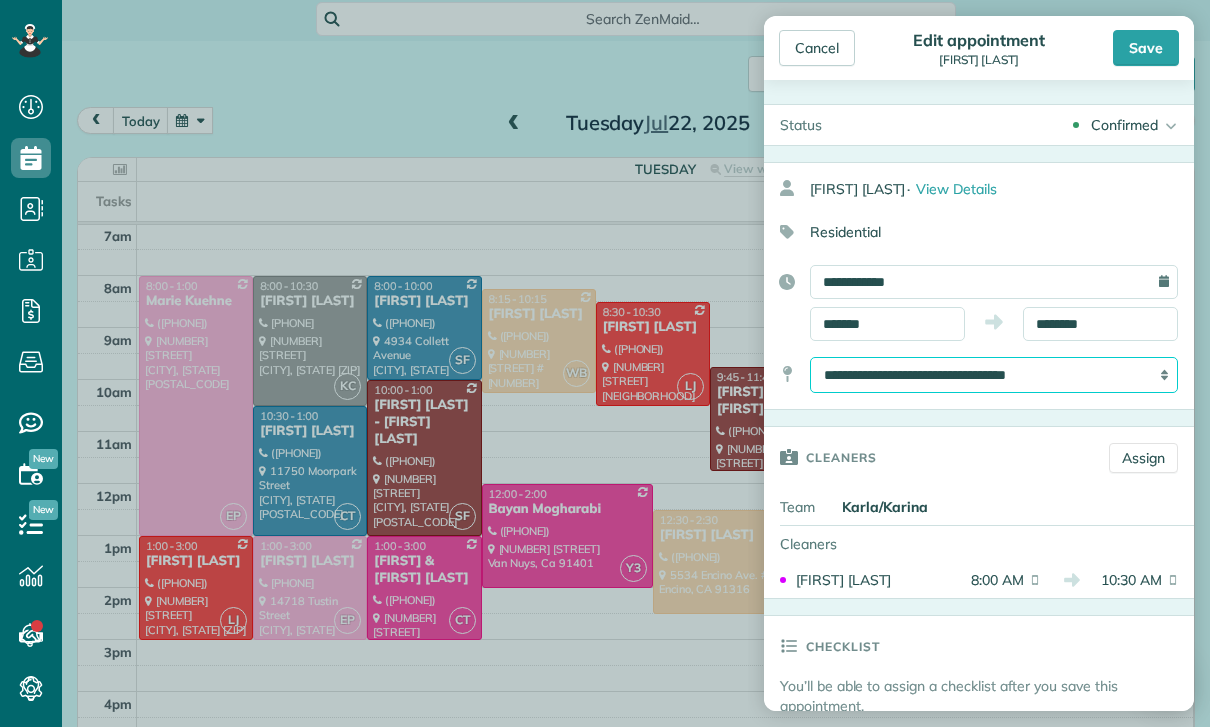 select on "*******" 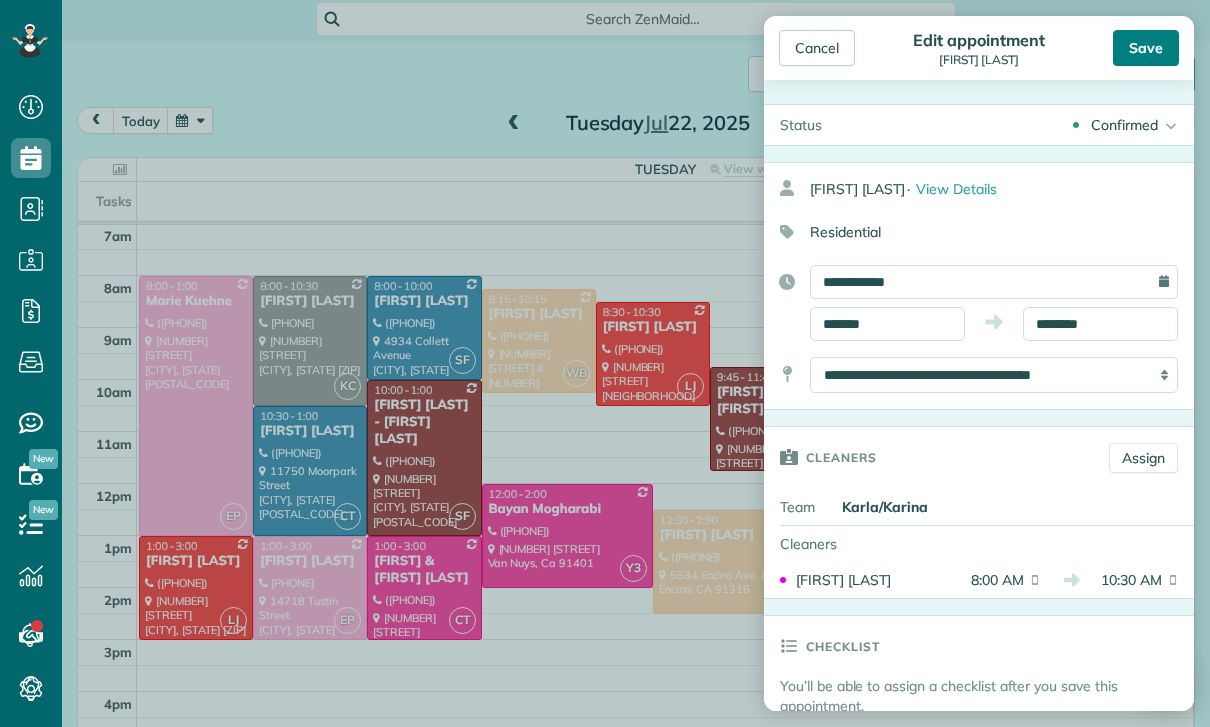 click on "Save" at bounding box center (1146, 48) 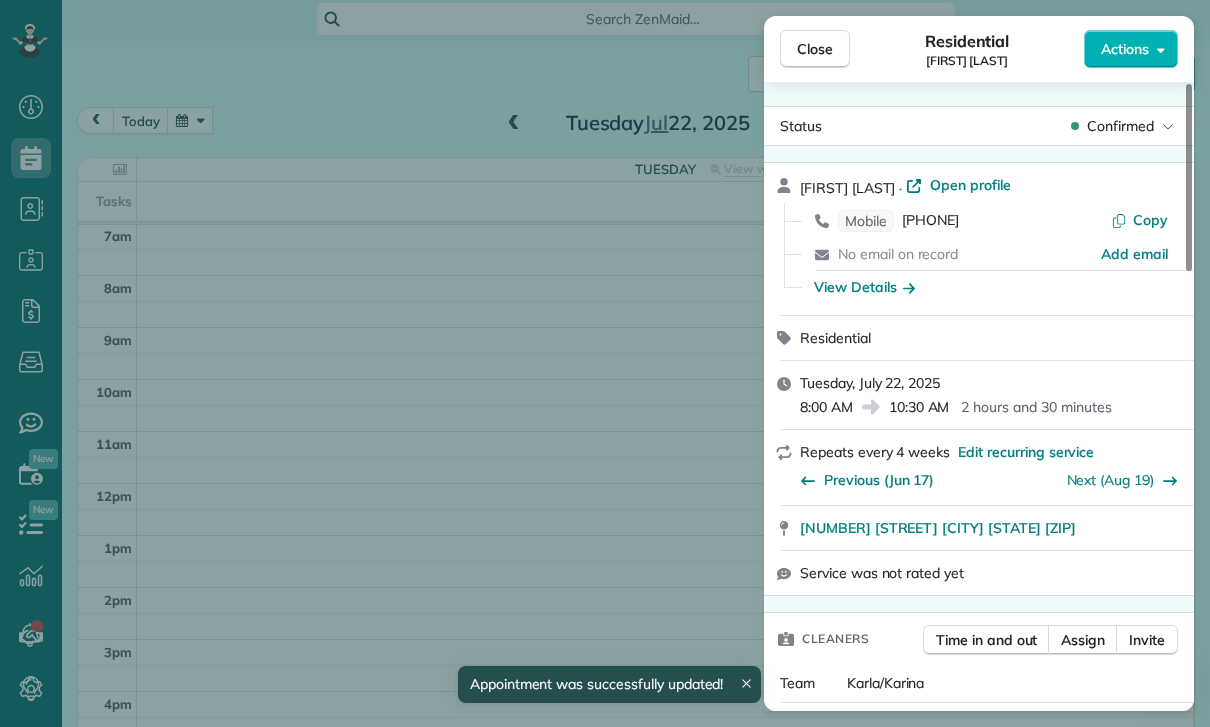 scroll, scrollTop: 157, scrollLeft: 0, axis: vertical 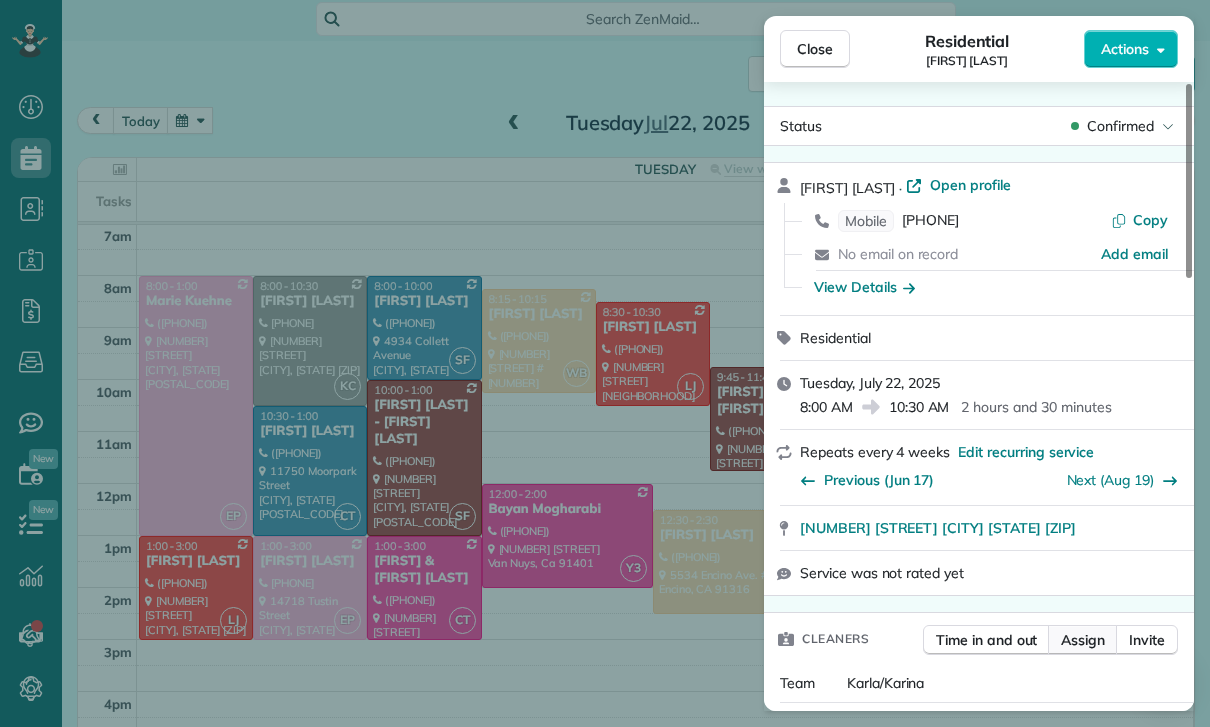 click on "Assign" at bounding box center (1083, 640) 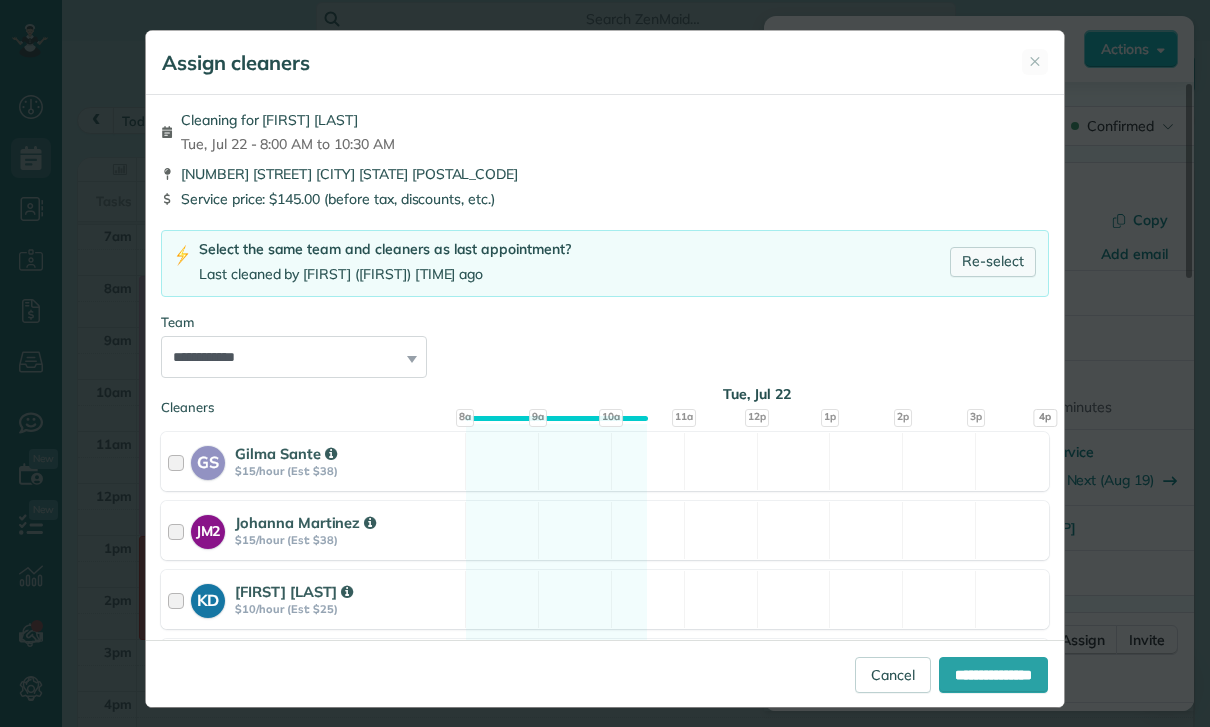 click on "Re-select" at bounding box center [993, 262] 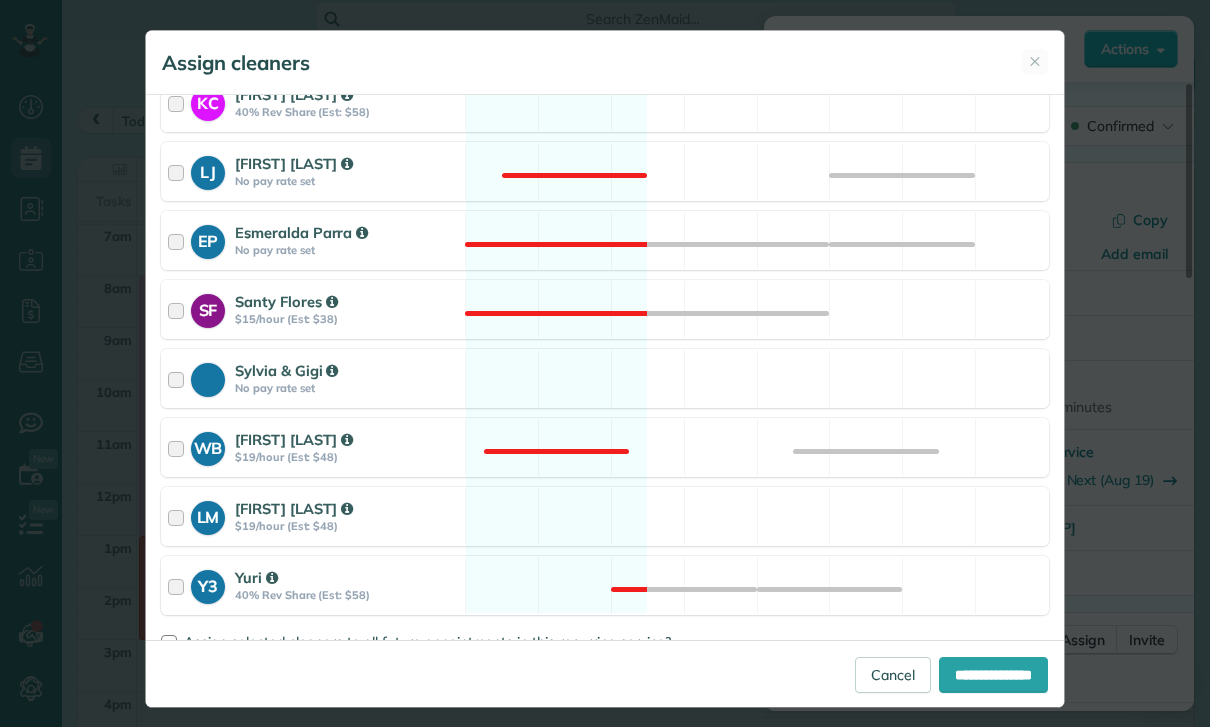scroll, scrollTop: 772, scrollLeft: 0, axis: vertical 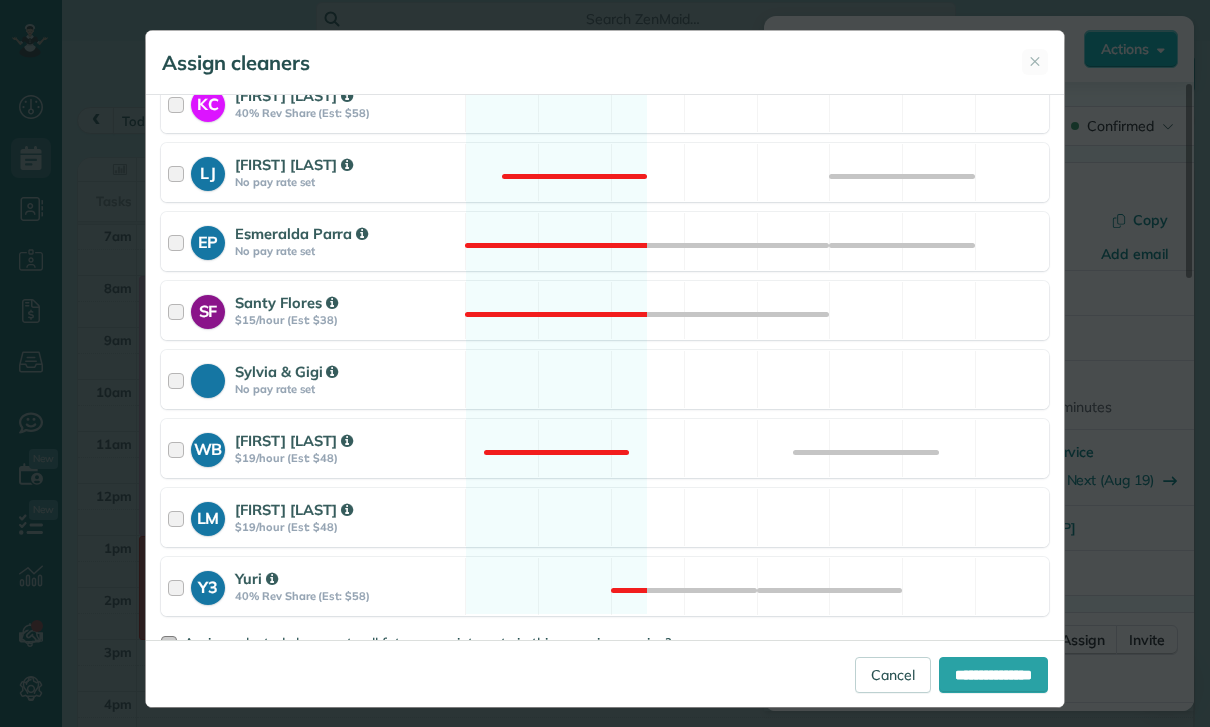 click on "Assign selected cleaners to all future appointments in this recurring service?" at bounding box center (427, 643) 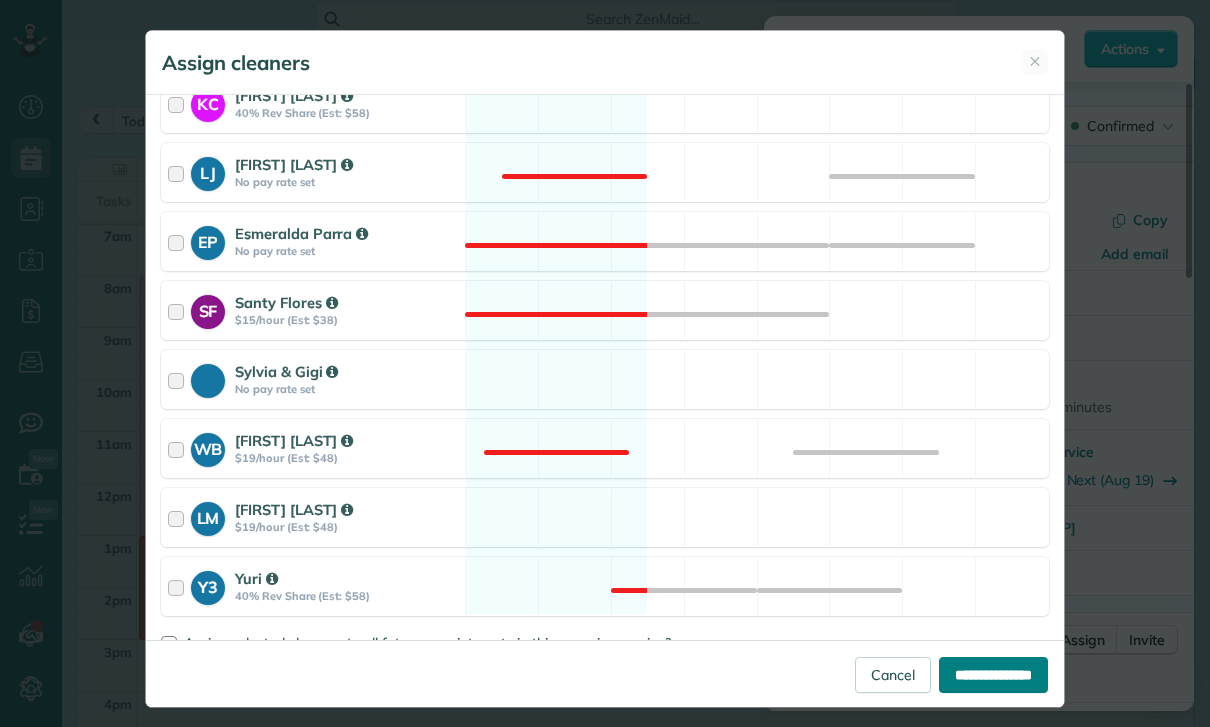 click on "**********" at bounding box center [993, 675] 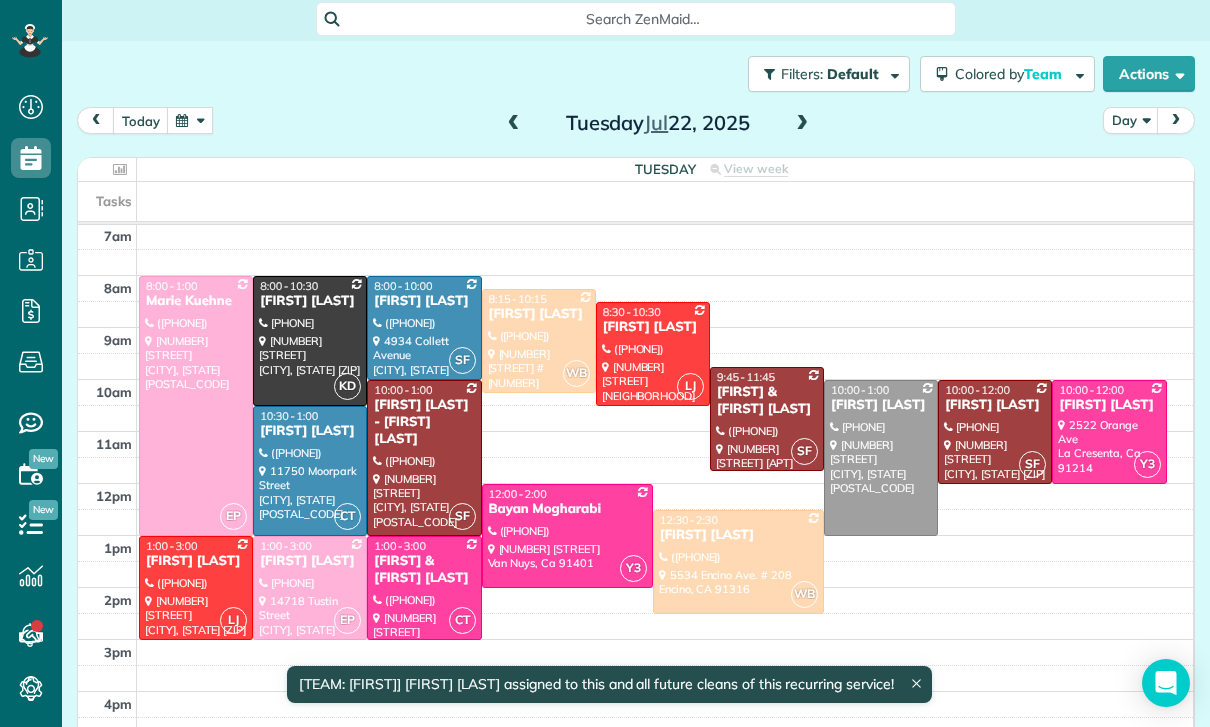 scroll, scrollTop: 157, scrollLeft: 0, axis: vertical 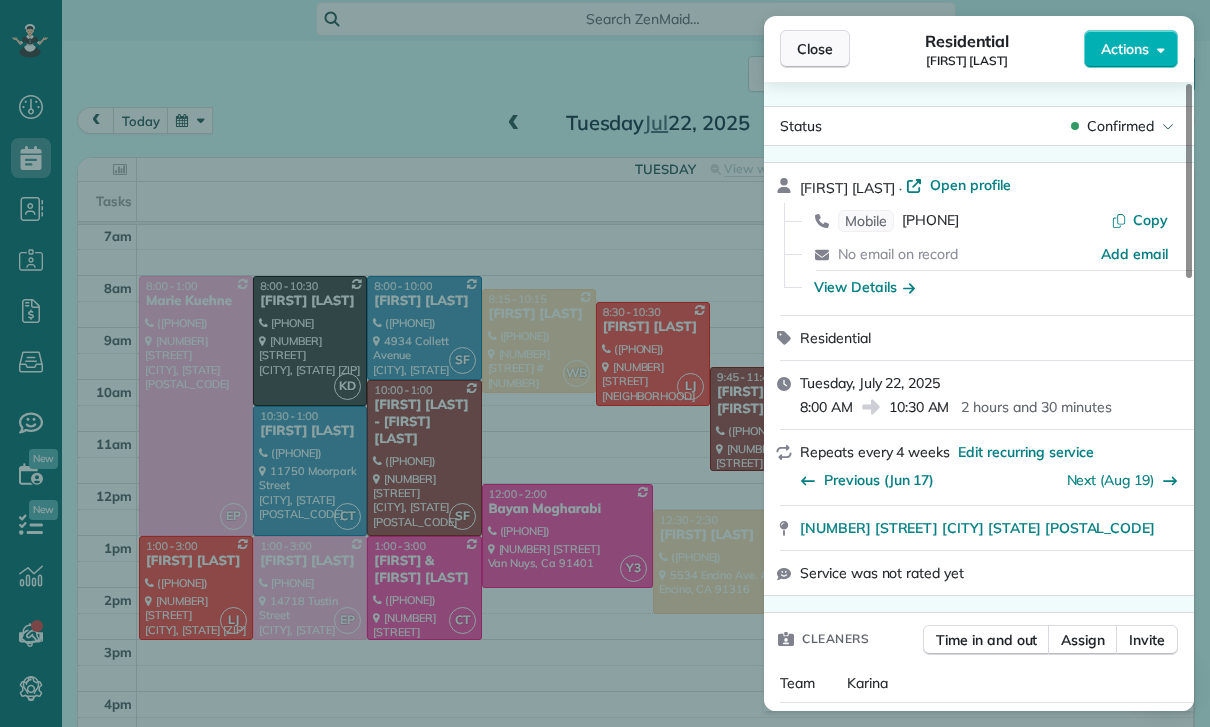 click on "Close" at bounding box center (815, 49) 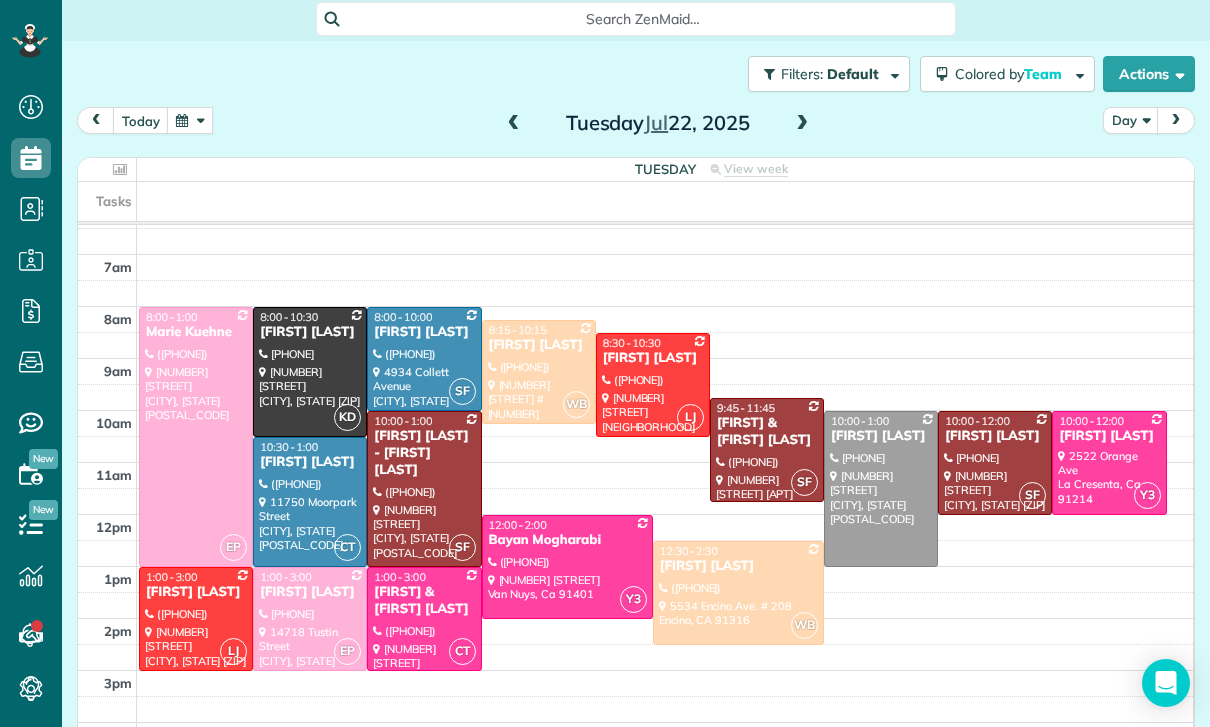scroll, scrollTop: 157, scrollLeft: 0, axis: vertical 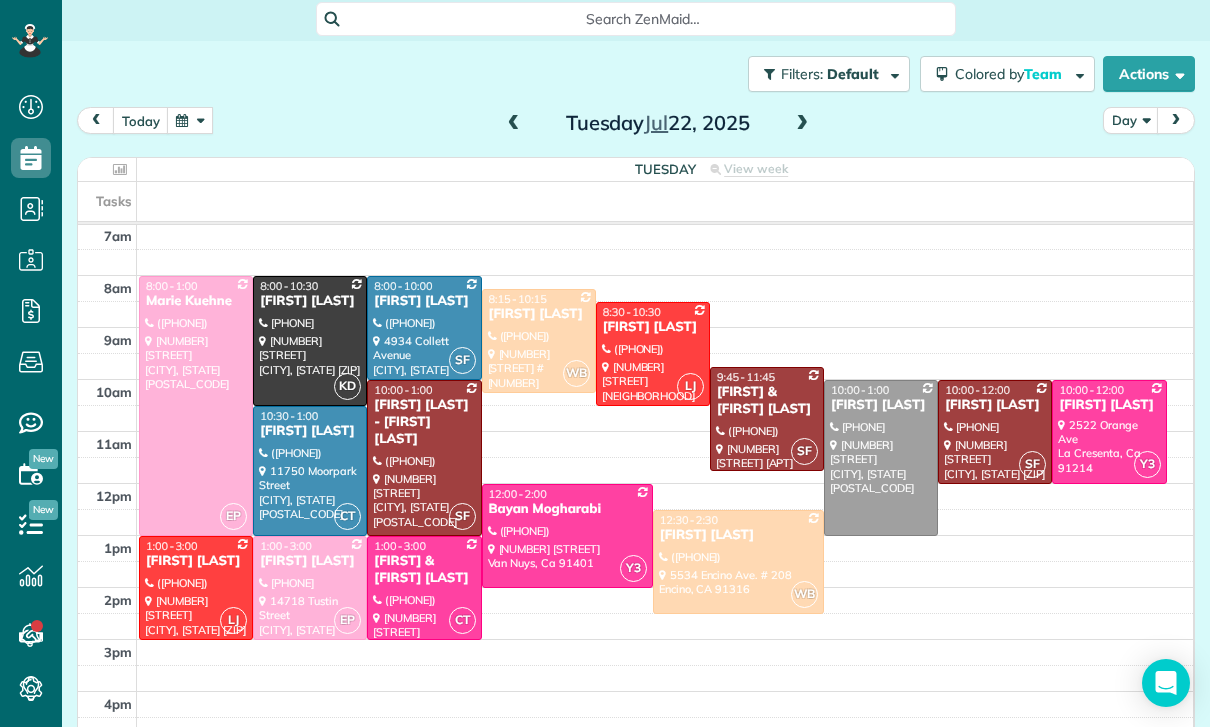 click at bounding box center (190, 120) 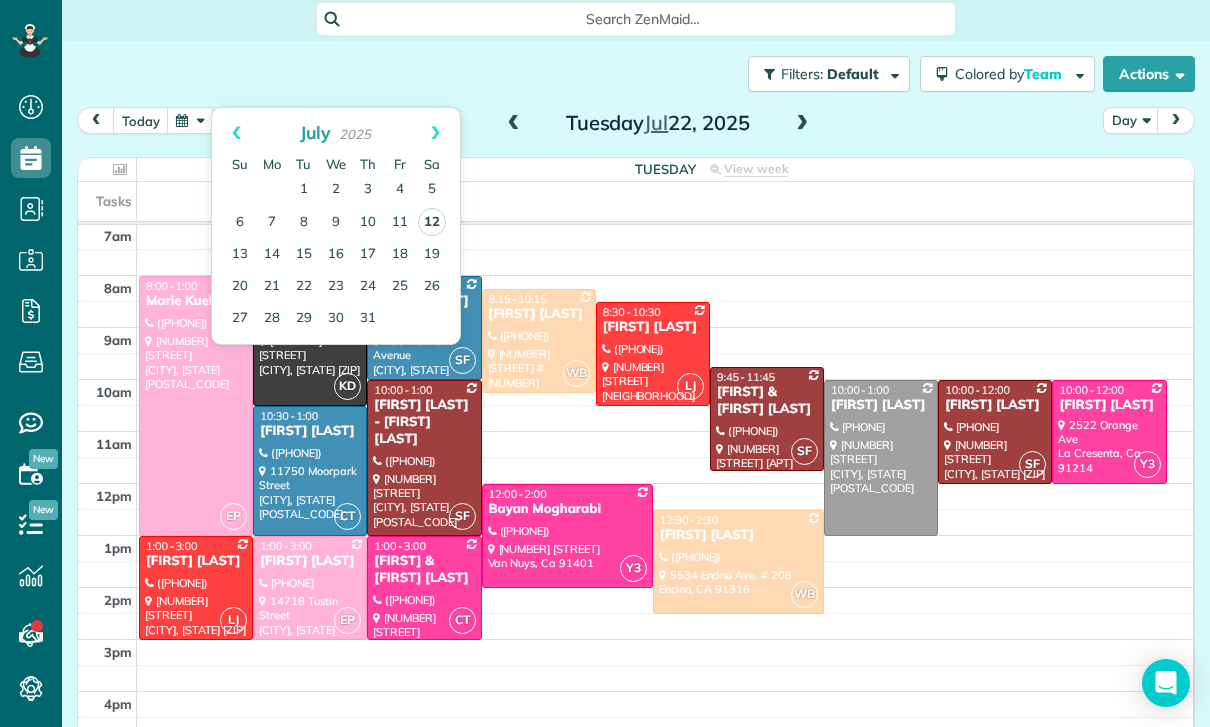 click on "12" at bounding box center [432, 222] 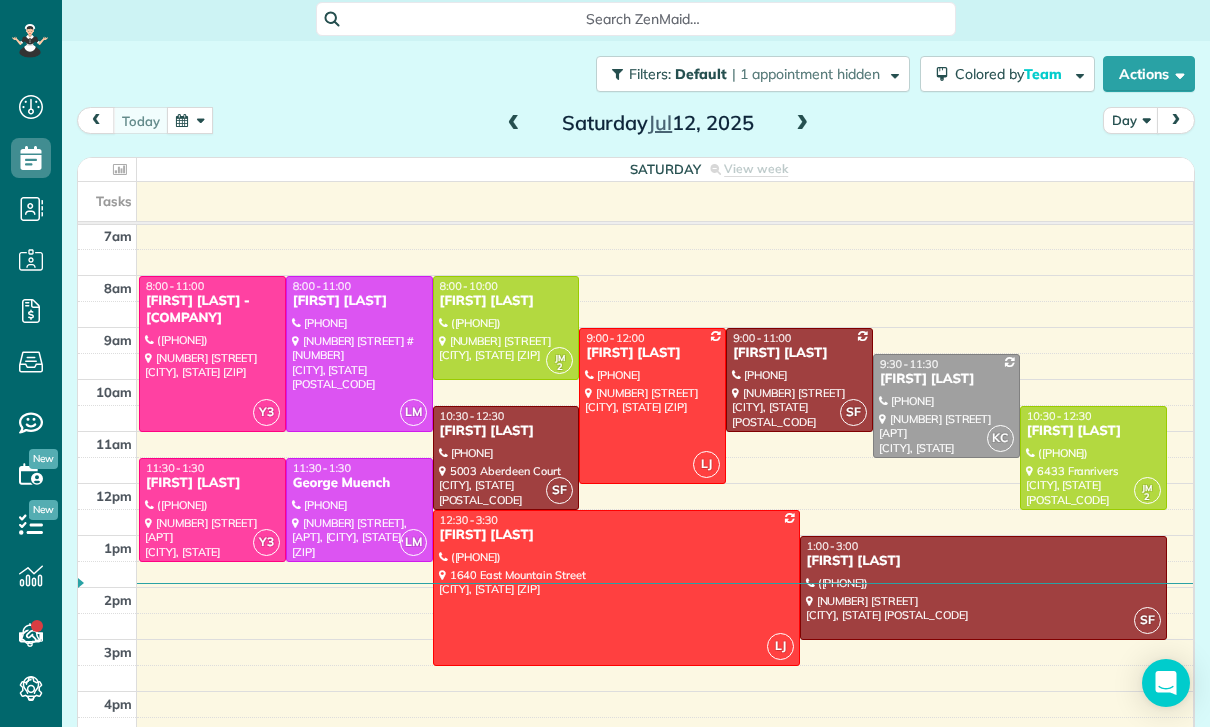 scroll, scrollTop: 157, scrollLeft: 0, axis: vertical 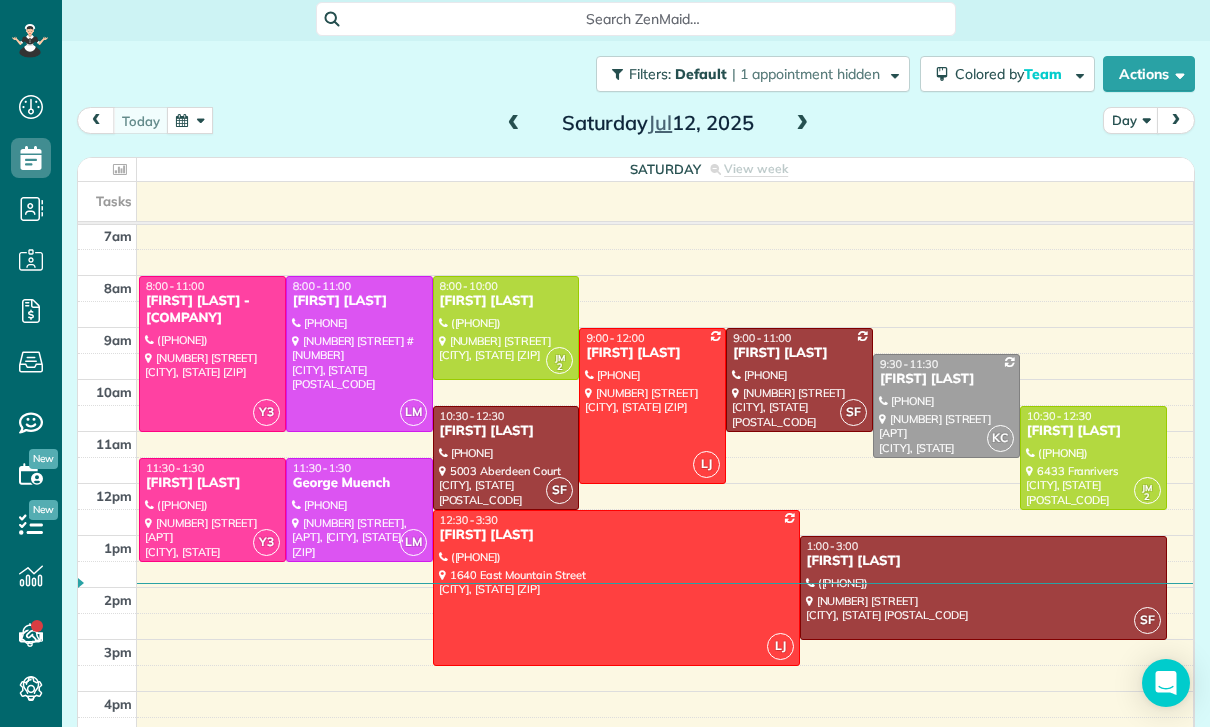 click at bounding box center [190, 120] 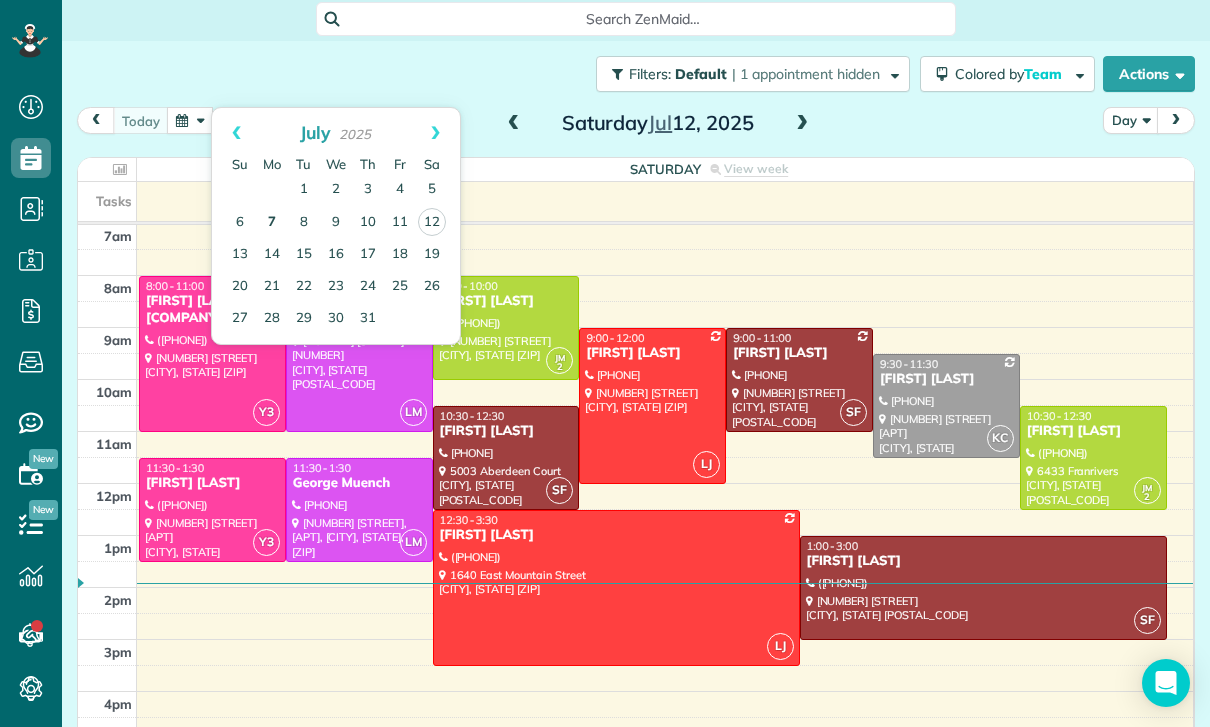 click on "7" at bounding box center [272, 223] 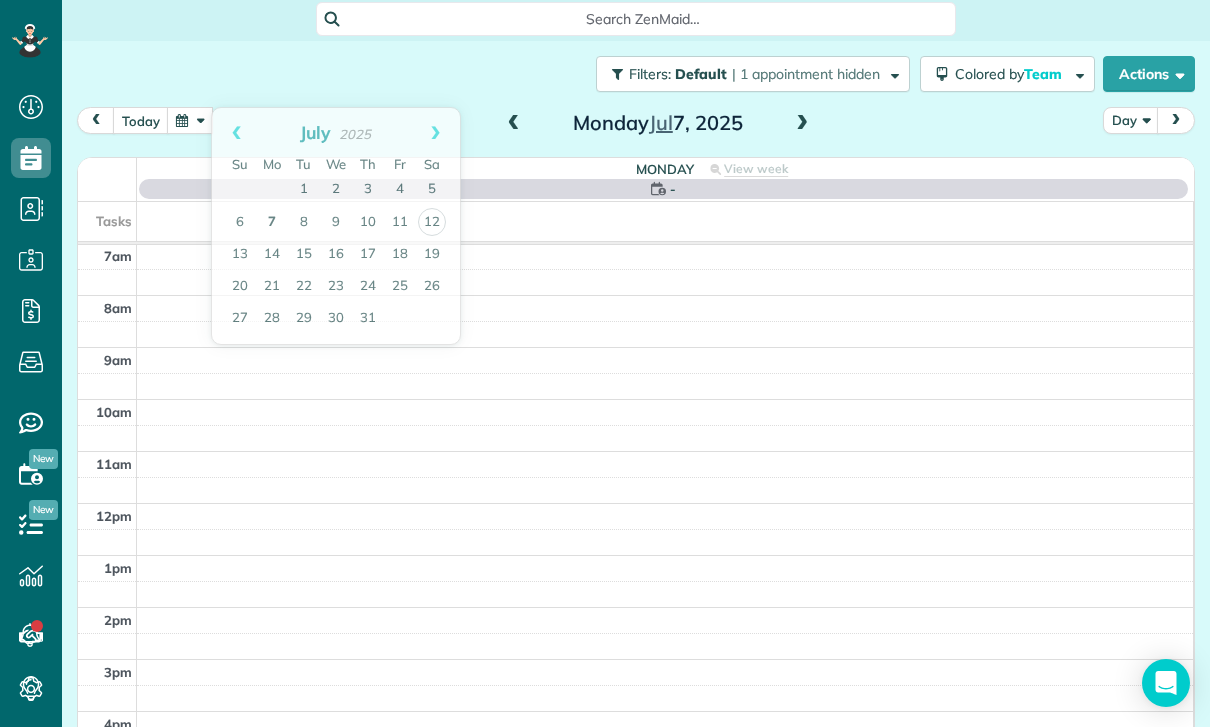 scroll, scrollTop: 157, scrollLeft: 0, axis: vertical 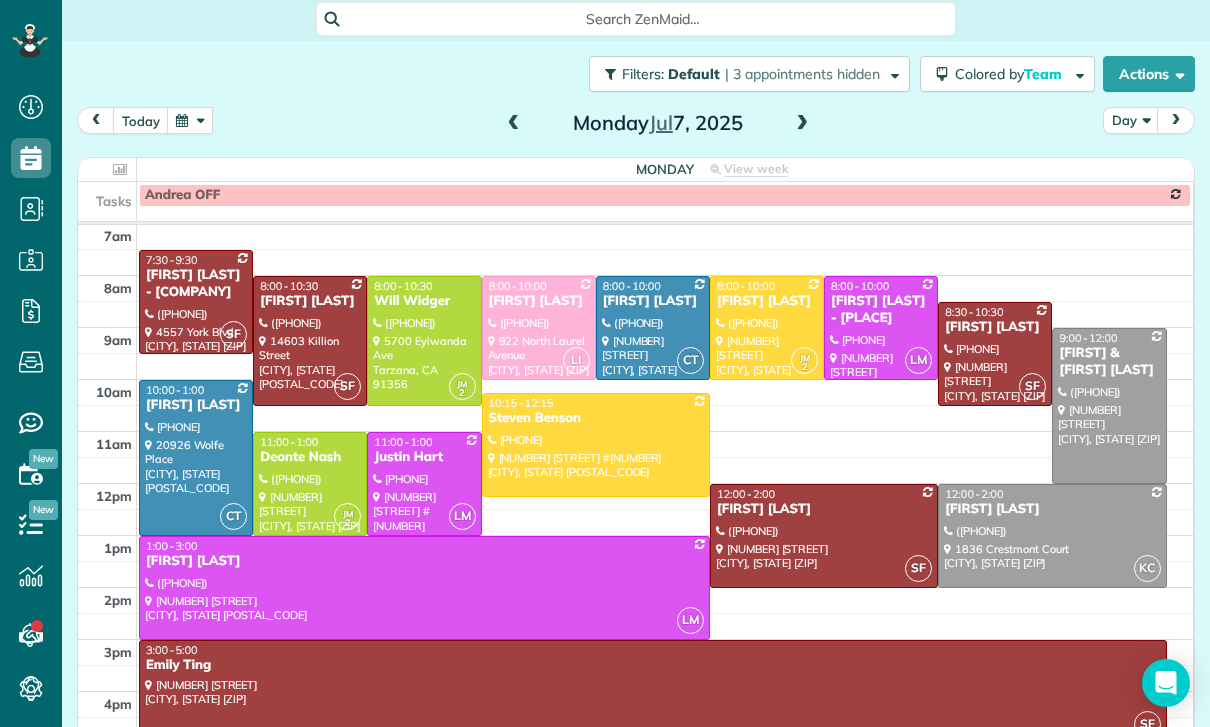 click at bounding box center [190, 120] 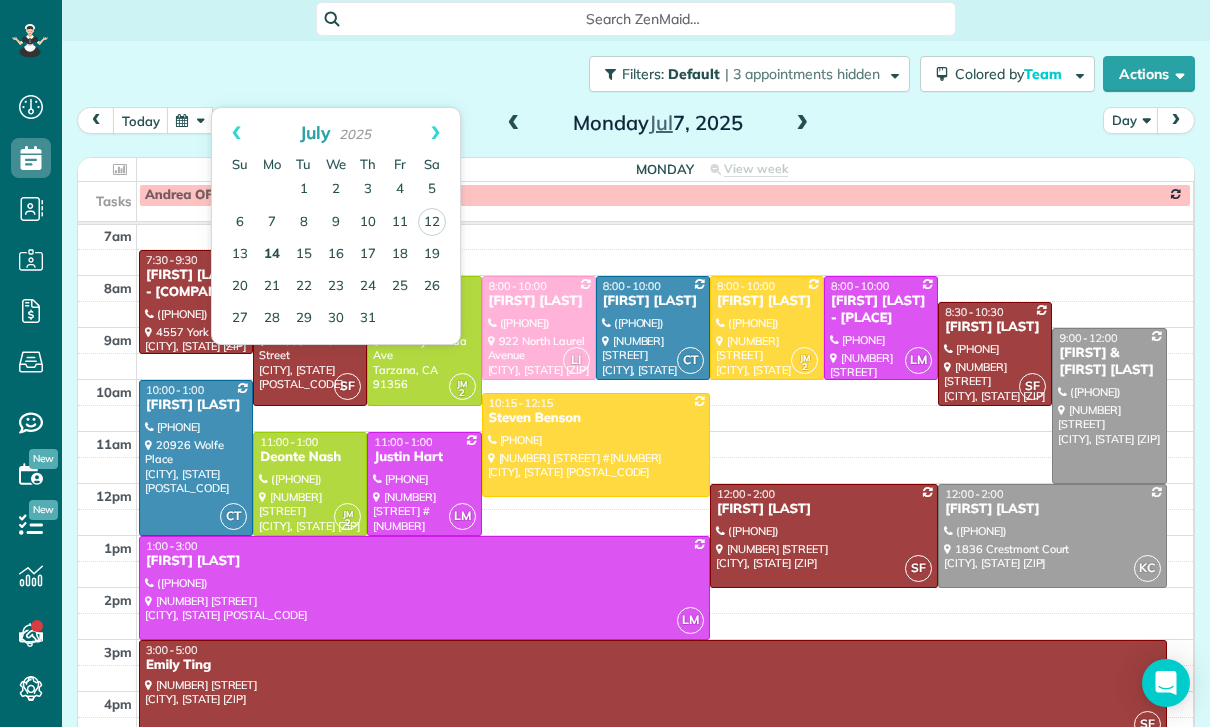 click on "14" at bounding box center [272, 255] 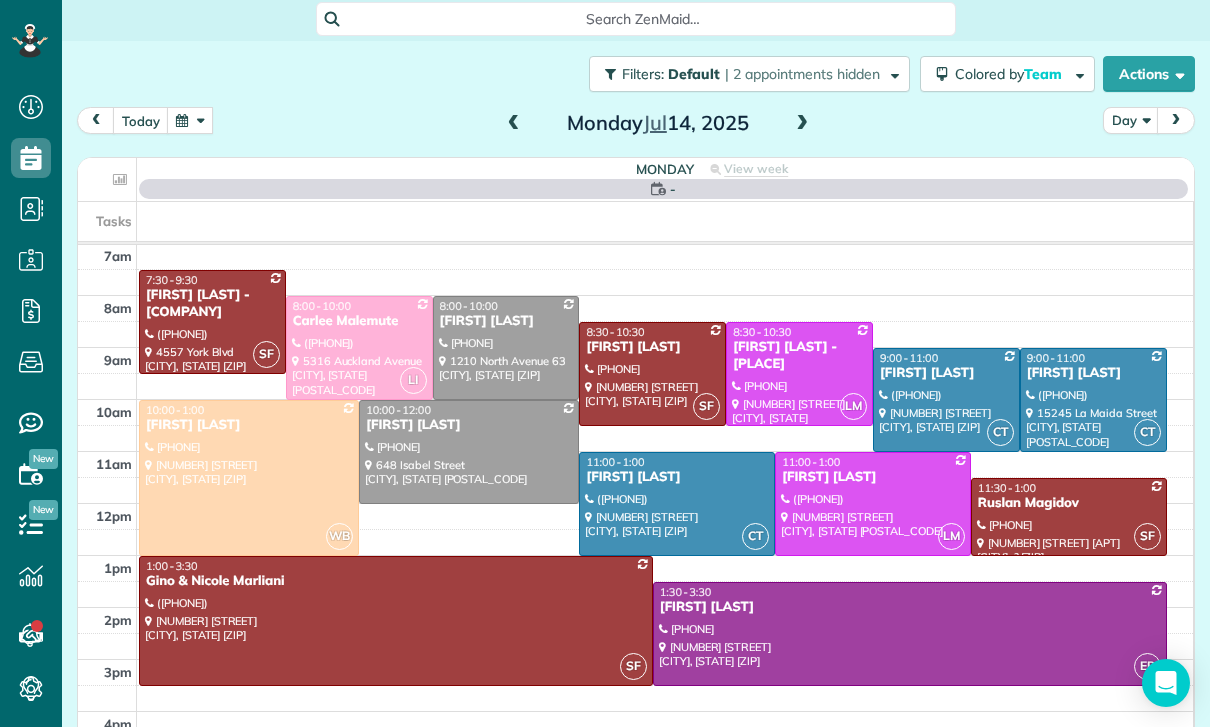 scroll, scrollTop: 157, scrollLeft: 0, axis: vertical 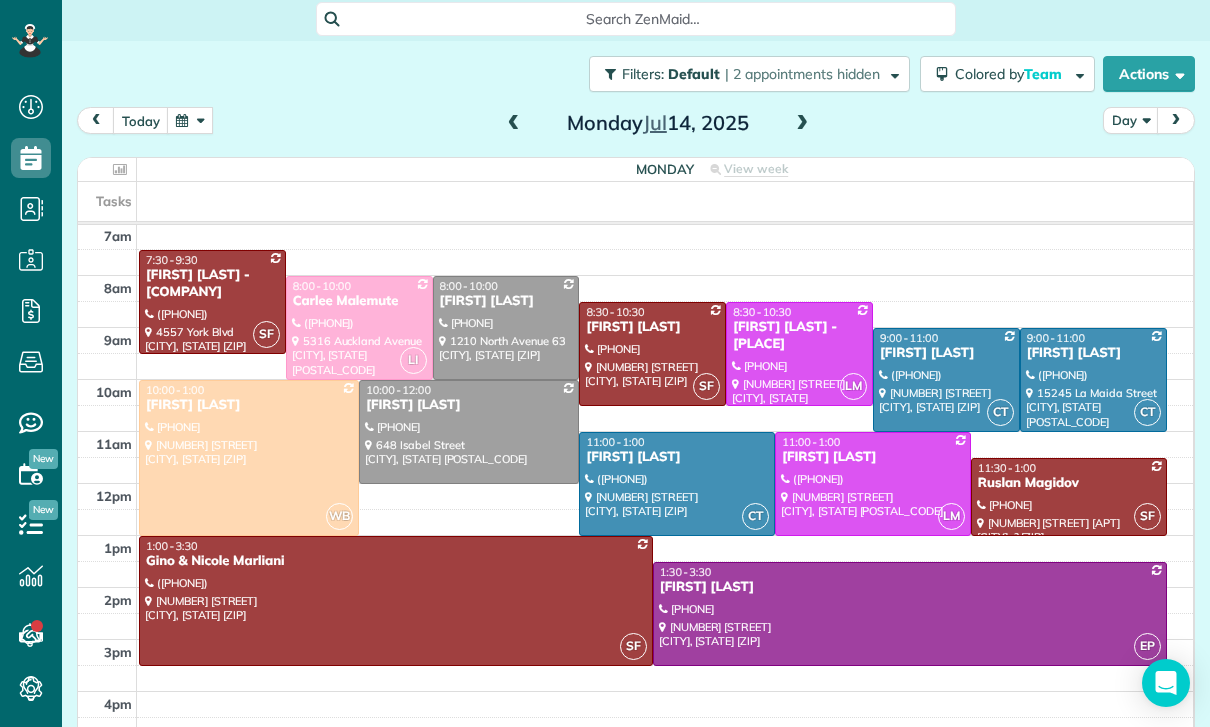 click at bounding box center [910, 614] 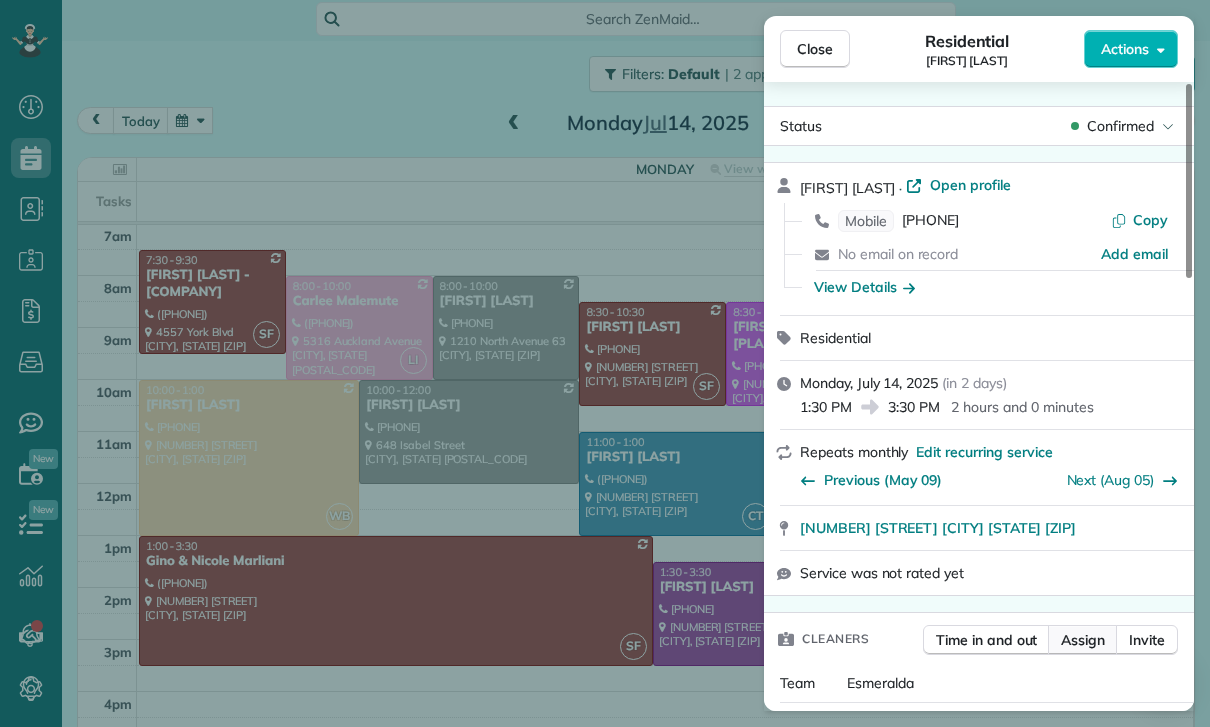 click on "Assign" at bounding box center [1083, 640] 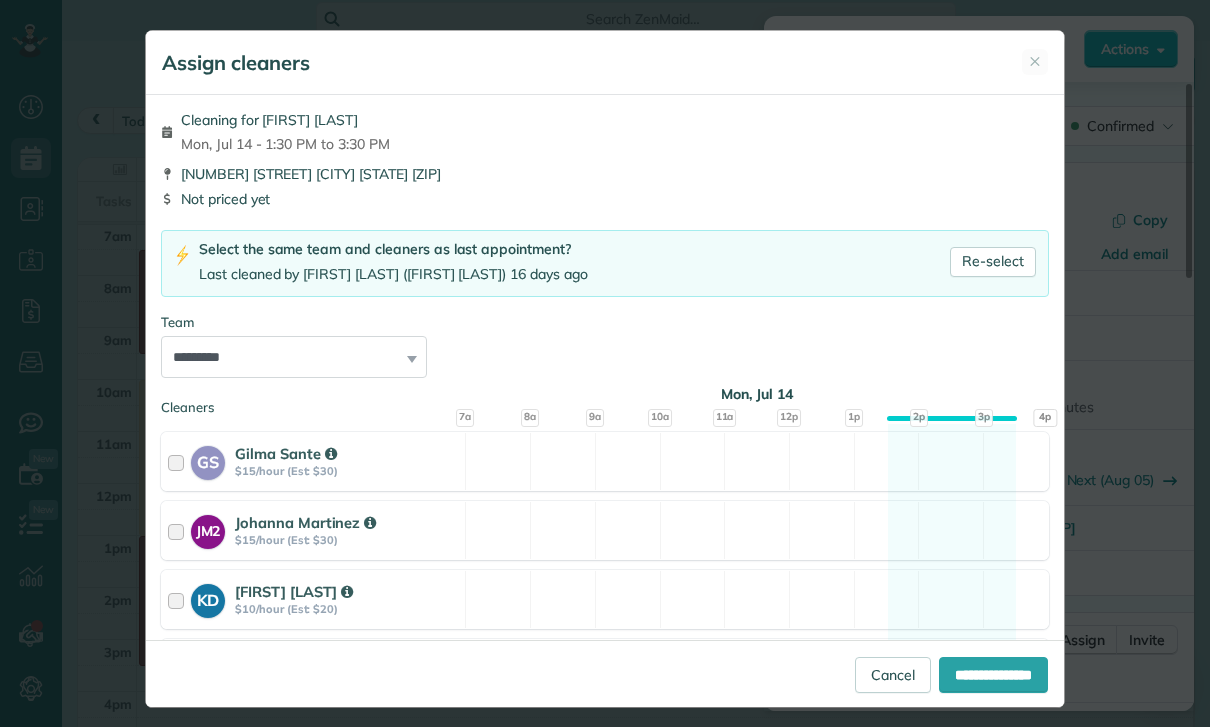 click on "**********" at bounding box center (294, 357) 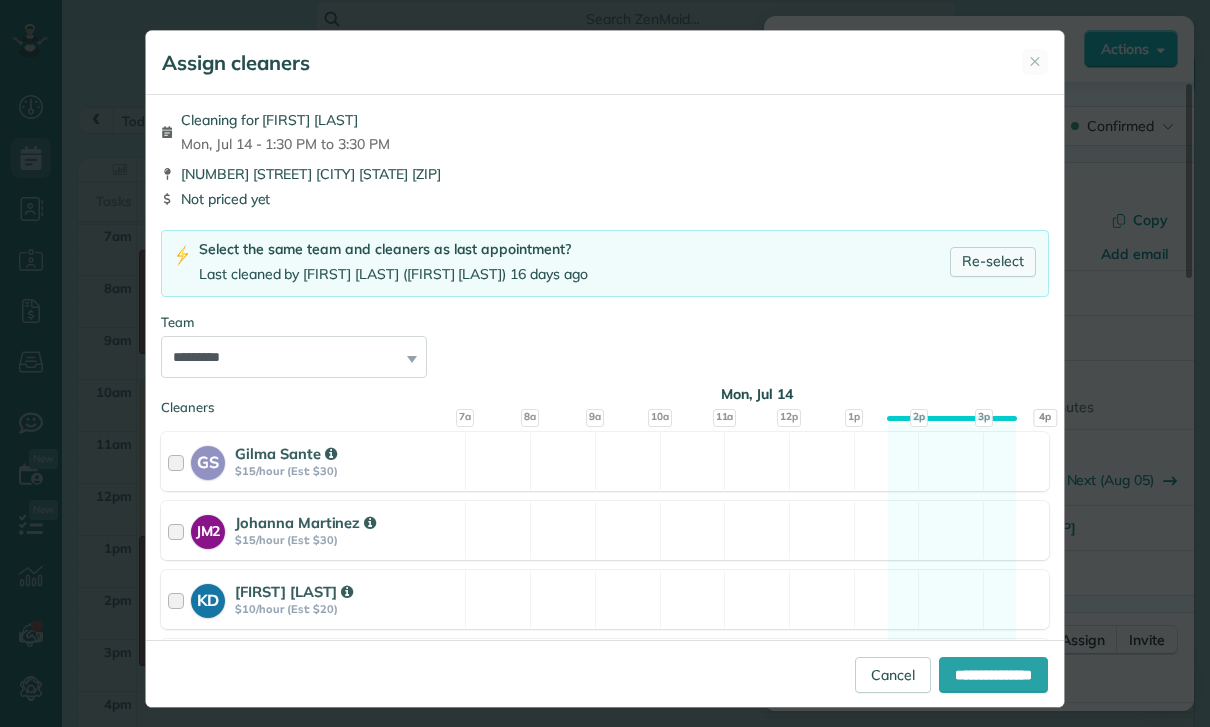 click on "Re-select" at bounding box center [993, 262] 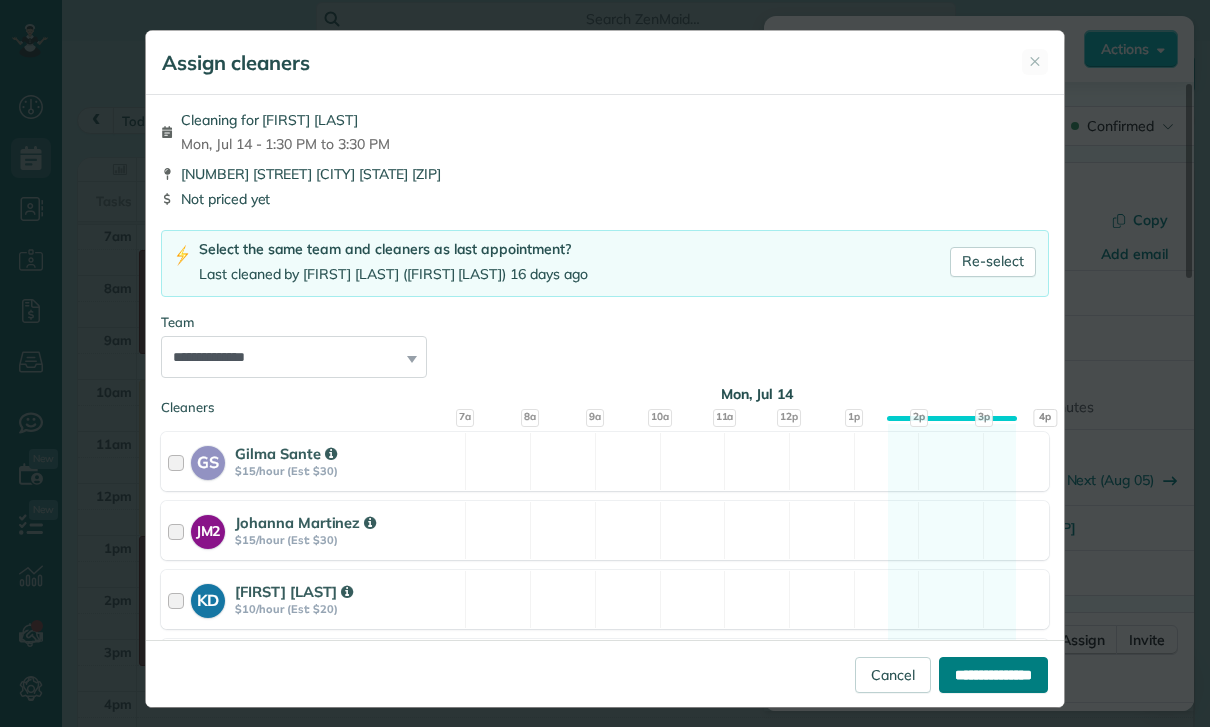 click on "**********" at bounding box center (993, 675) 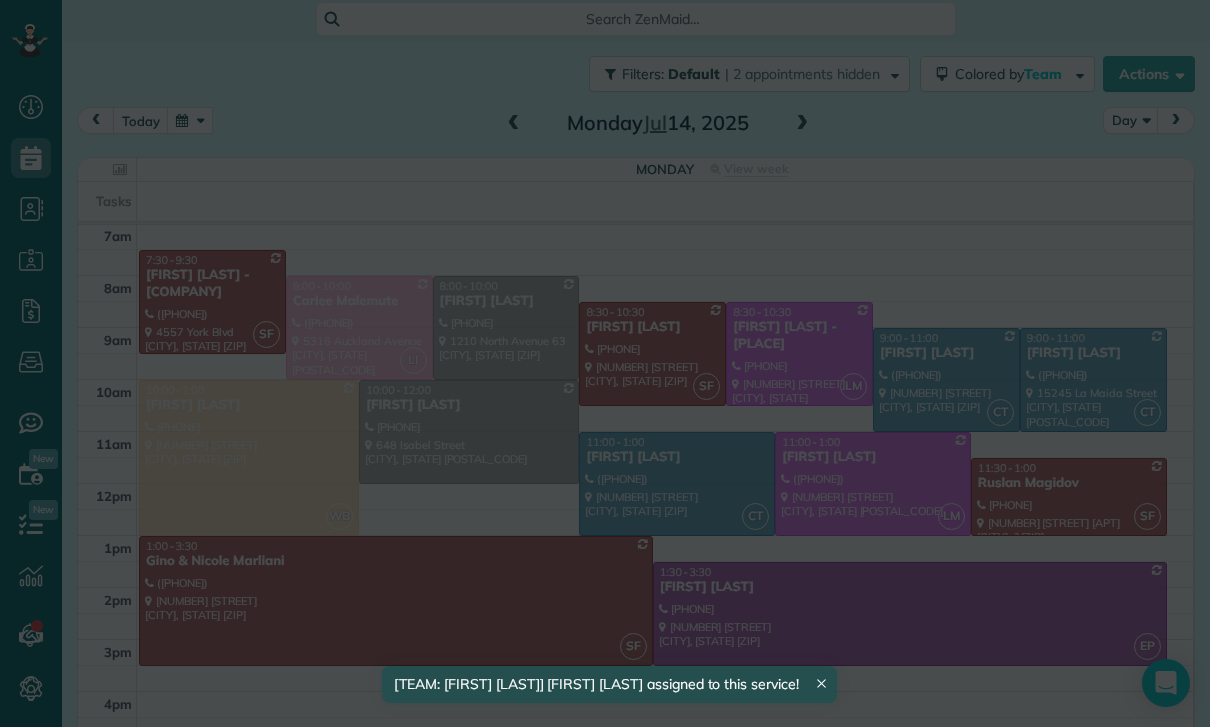 scroll, scrollTop: 157, scrollLeft: 0, axis: vertical 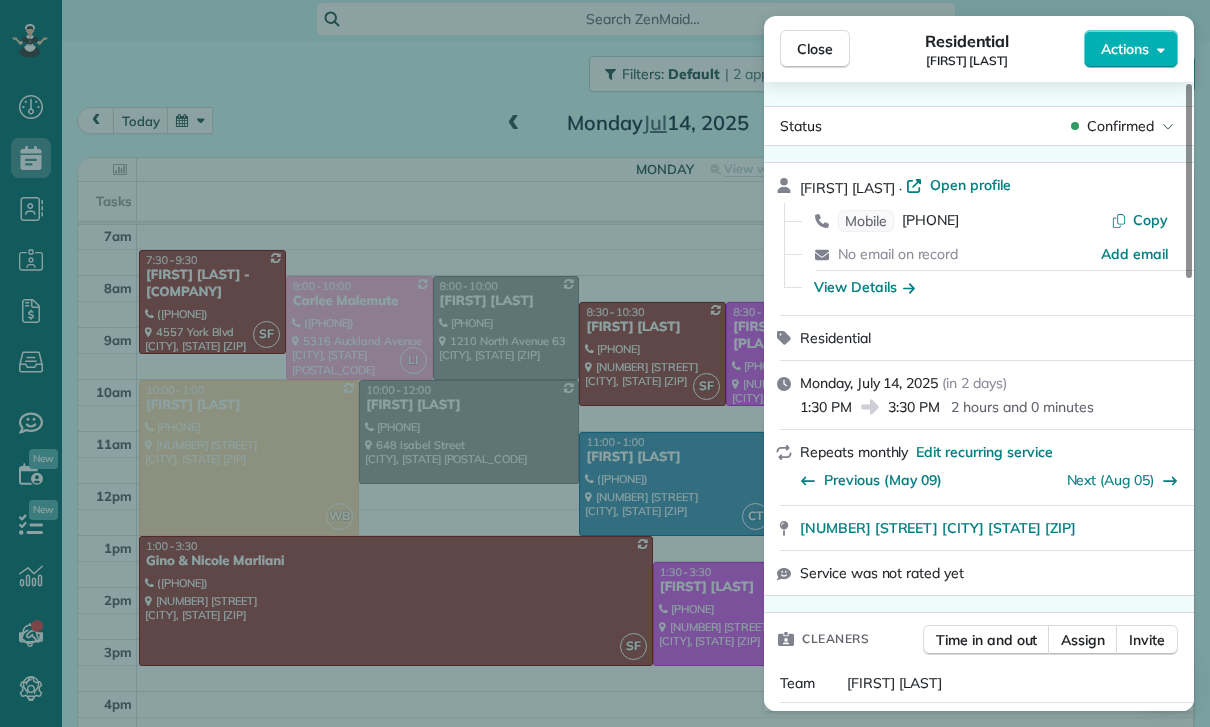 click on "Close Residential [FIRST] [LAST] Actions Status Confirmed [FIRST] [LAST] · Open profile Mobile ([PHONE]) Copy No email on record Add email View Details Residential [DAY], [DATE] ( in [NUMBER] days ) [TIME] [TIME] [DURATION] Repeats monthly Edit recurring service Previous ([DATE]) Next ([DATE]) [NUMBER] [STREET] [CITY] [STATE] [POSTAL_CODE] Service was not rated yet Cleaners Time in and out Assign Invite Team [FIRST] Cleaners [FIRST] [LAST] [TIME] [TIME] Checklist Try Now Keep this appointment up to your standards. Stay on top of every detail, keep your cleaners organised, and your client happy. Assign a checklist Watch a 5 min demo Billing Billing actions Price $[PRICE] Overcharge $[PRICE] Discount $[PRICE] Coupon discount - Primary tax - Secondary tax - Total appointment price $[PRICE] Tips collected New feature! $[PRICE] Mark as paid Total including tip $[PRICE] Get paid online in no-time! Send an invoice and reward your cleaners with tips Charge customer credit card Appointment custom fields Key # - Work items" at bounding box center (605, 363) 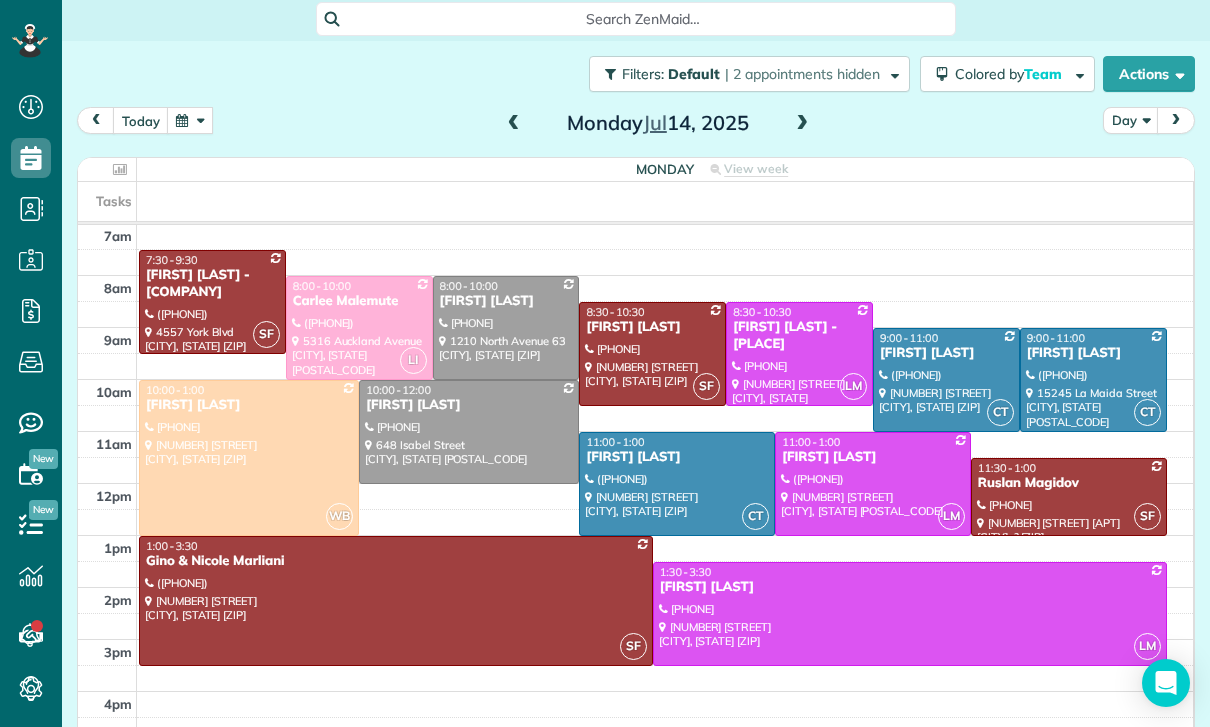 click at bounding box center (190, 120) 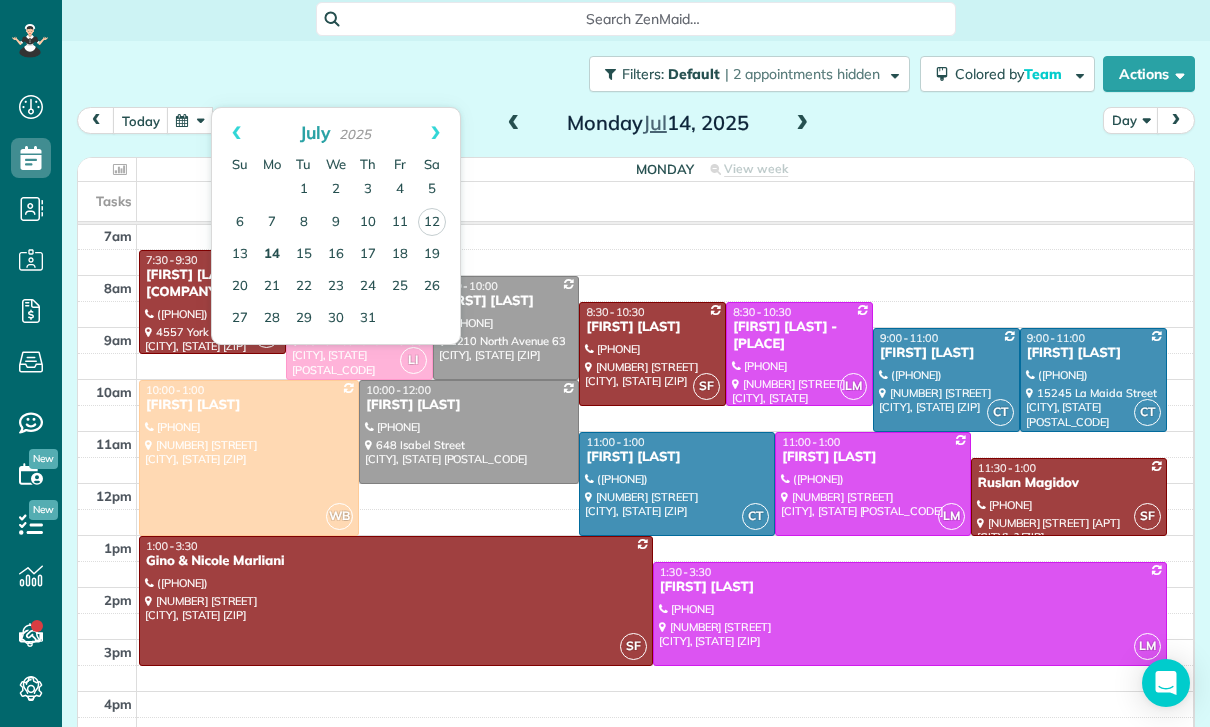 click on "14" at bounding box center (272, 255) 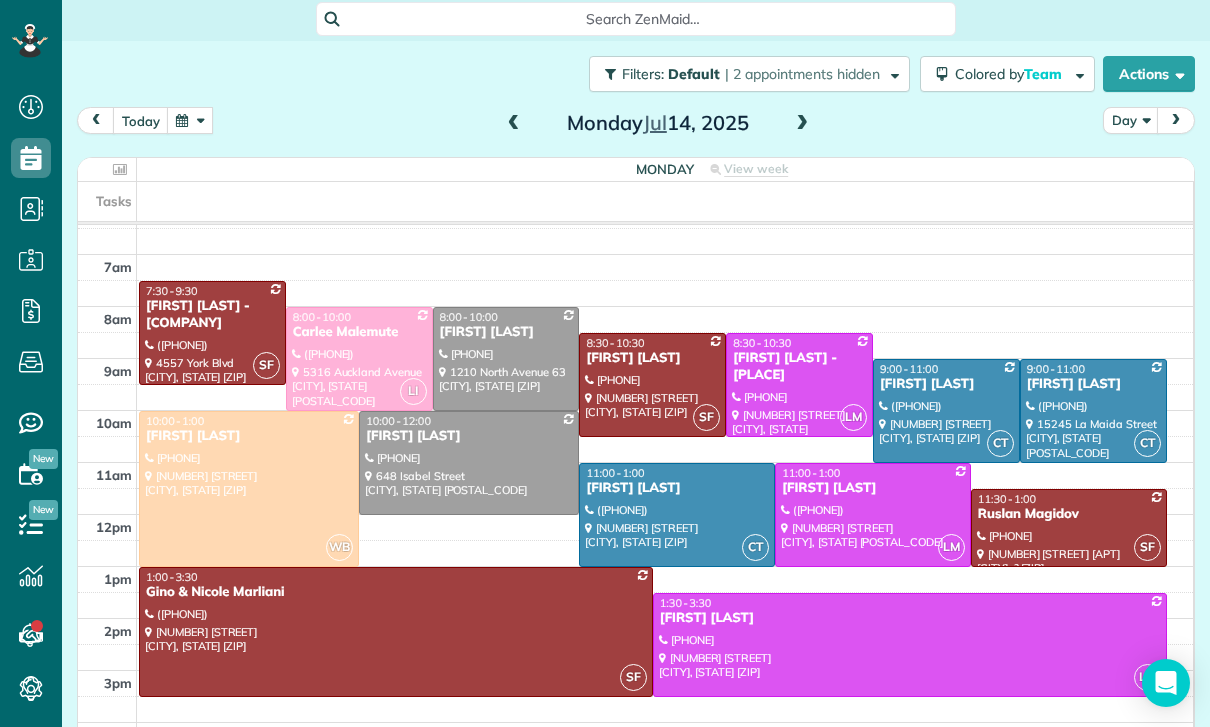 scroll, scrollTop: 126, scrollLeft: 0, axis: vertical 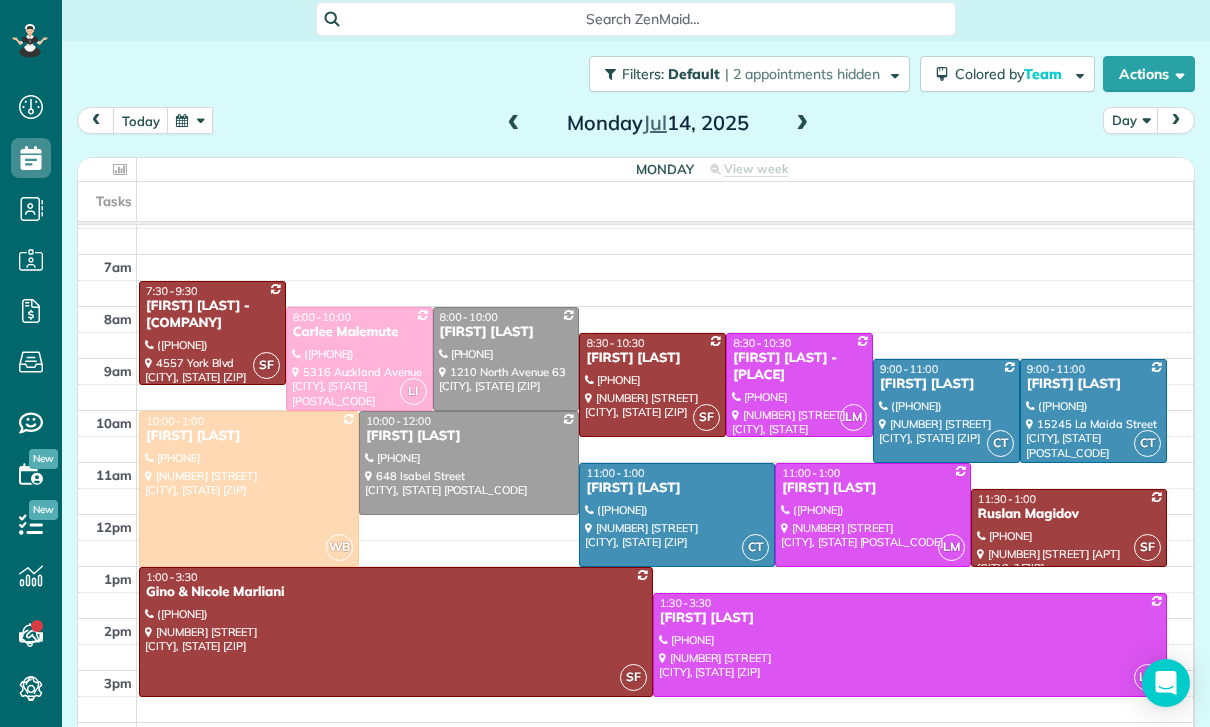 click at bounding box center (802, 124) 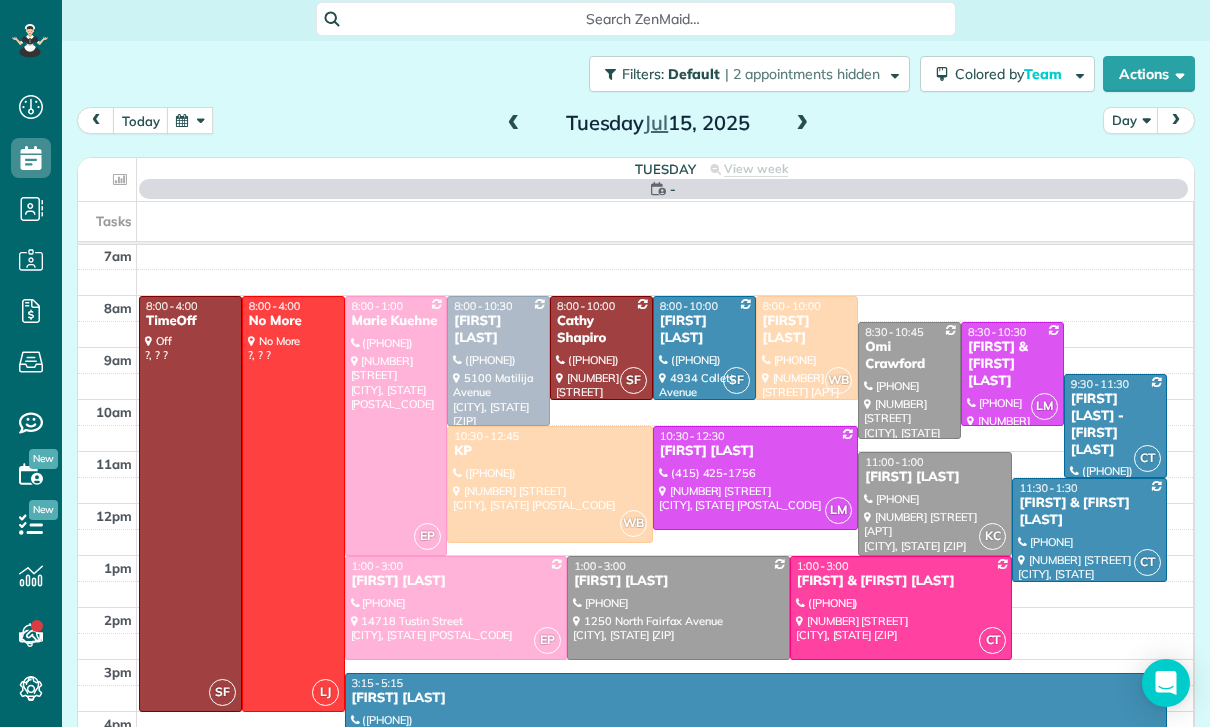 scroll, scrollTop: 157, scrollLeft: 0, axis: vertical 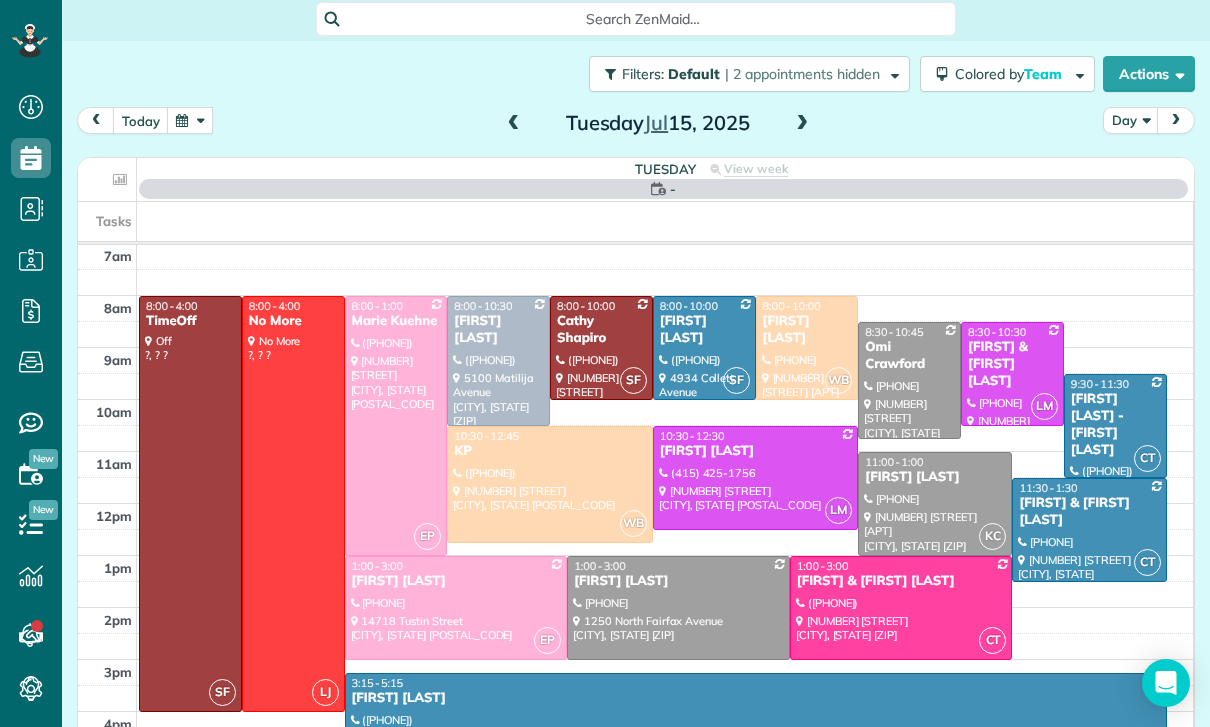 click at bounding box center (190, 120) 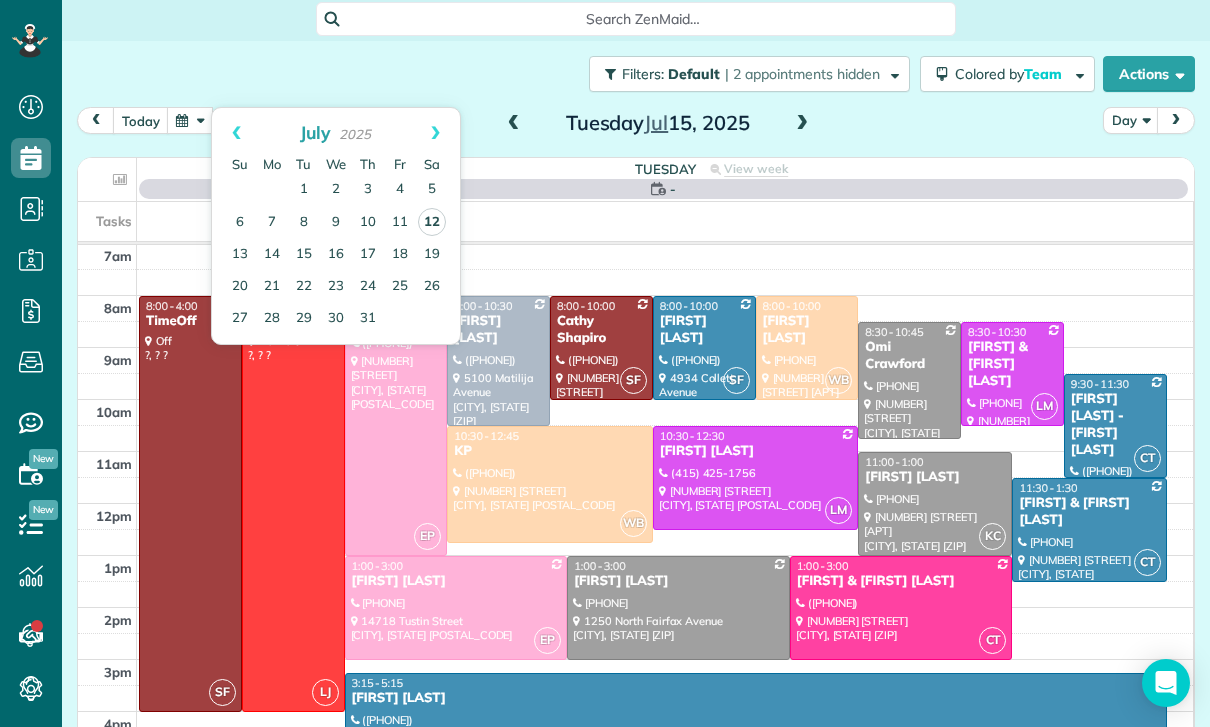 click on "12" at bounding box center (432, 222) 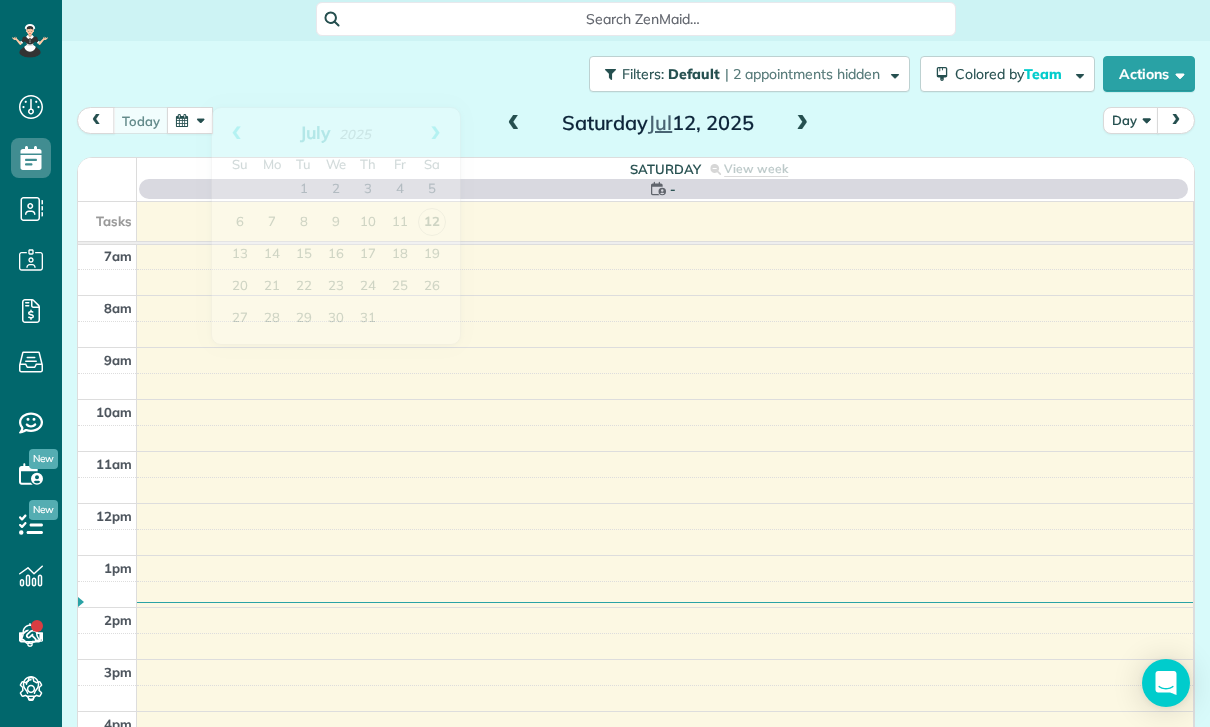 scroll, scrollTop: 157, scrollLeft: 0, axis: vertical 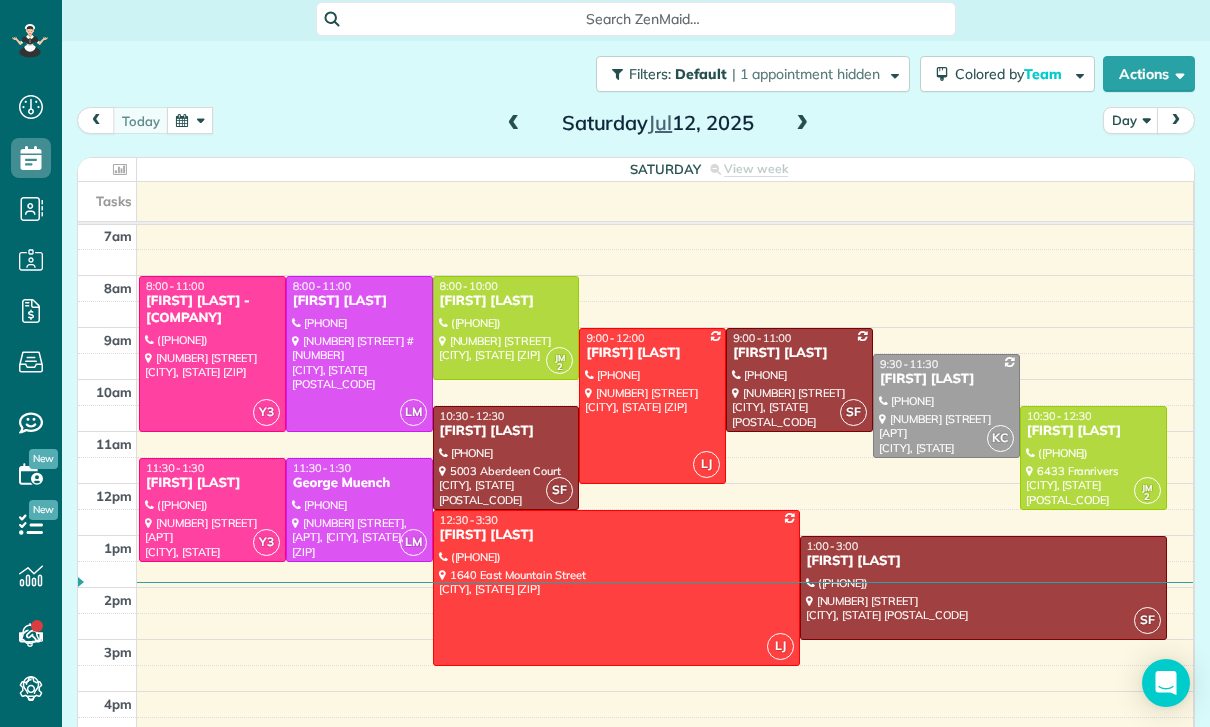 click at bounding box center (212, 354) 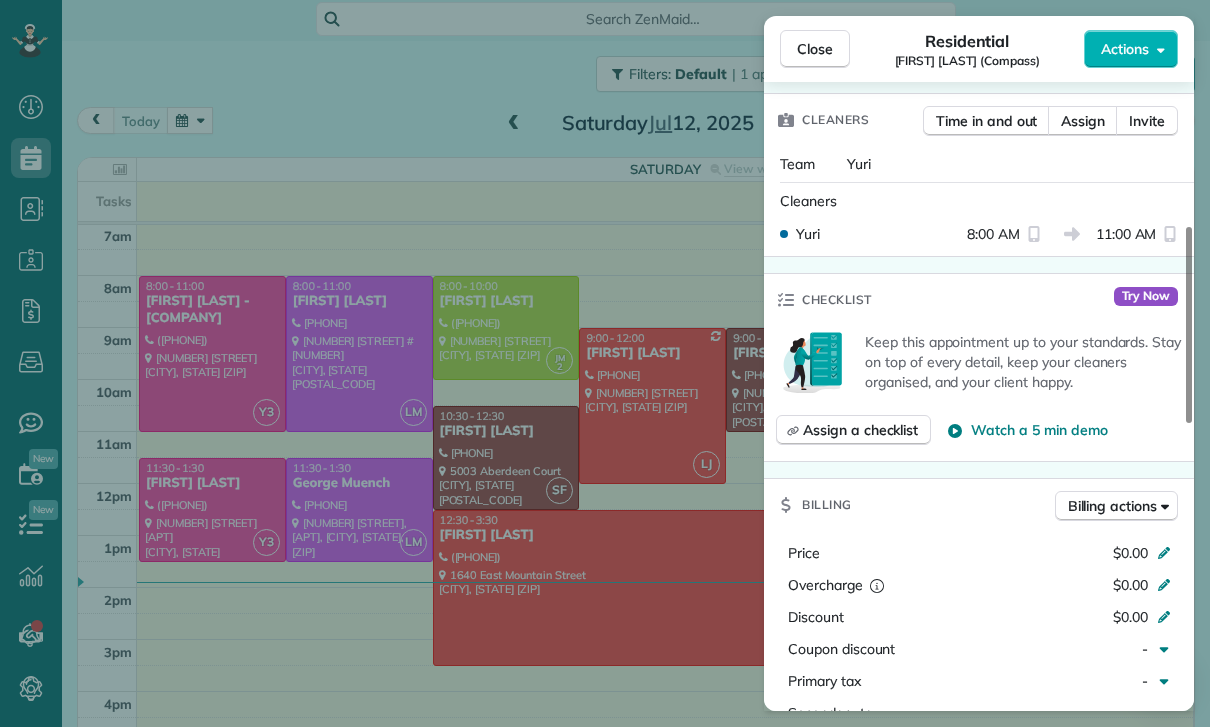 scroll, scrollTop: 548, scrollLeft: 0, axis: vertical 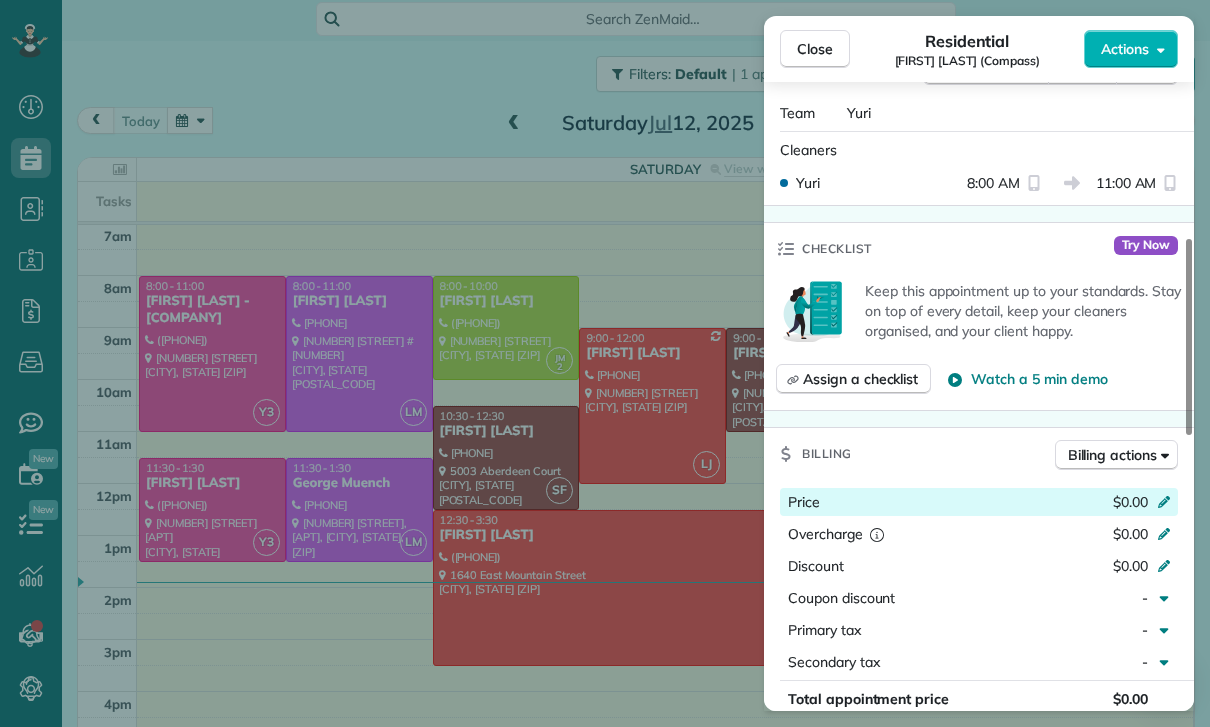 click 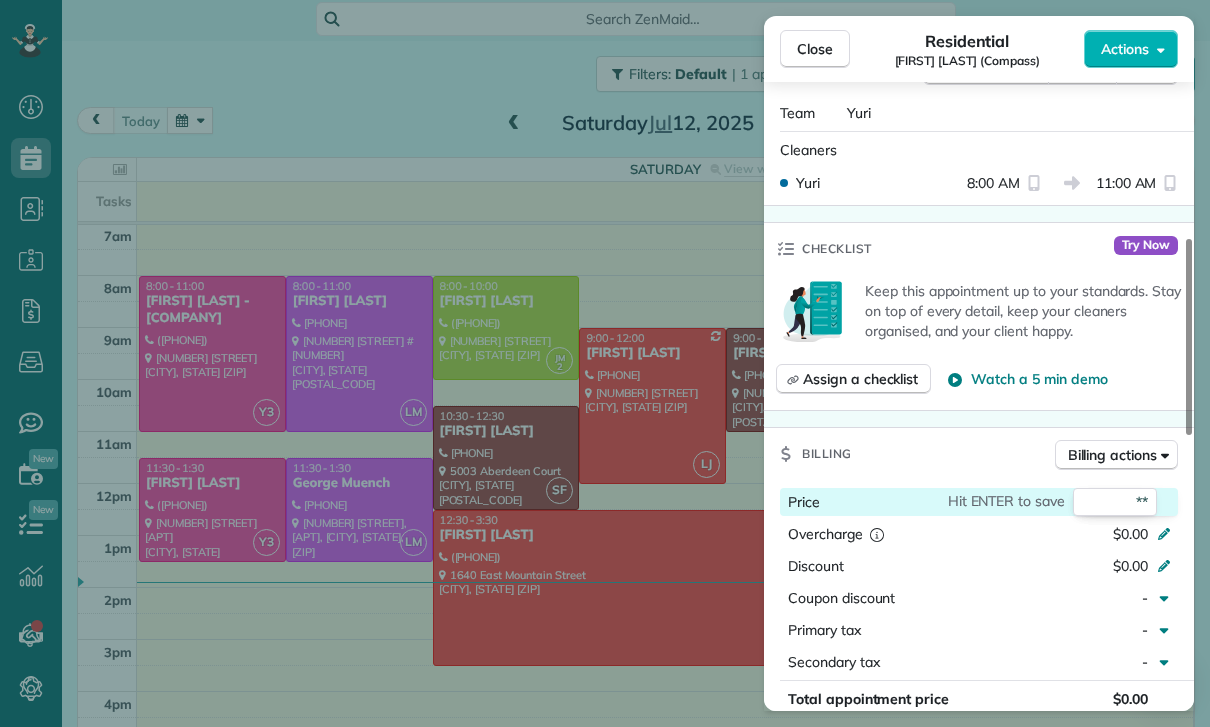 type on "***" 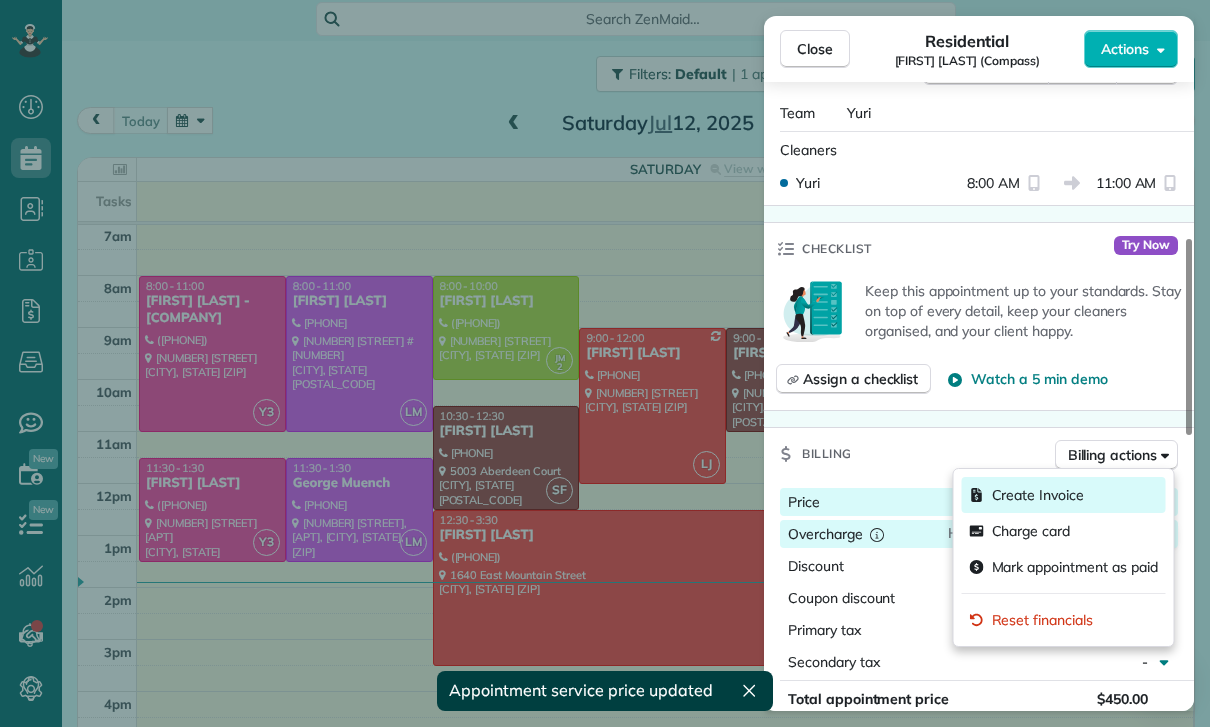 click on "Create Invoice" at bounding box center (1038, 495) 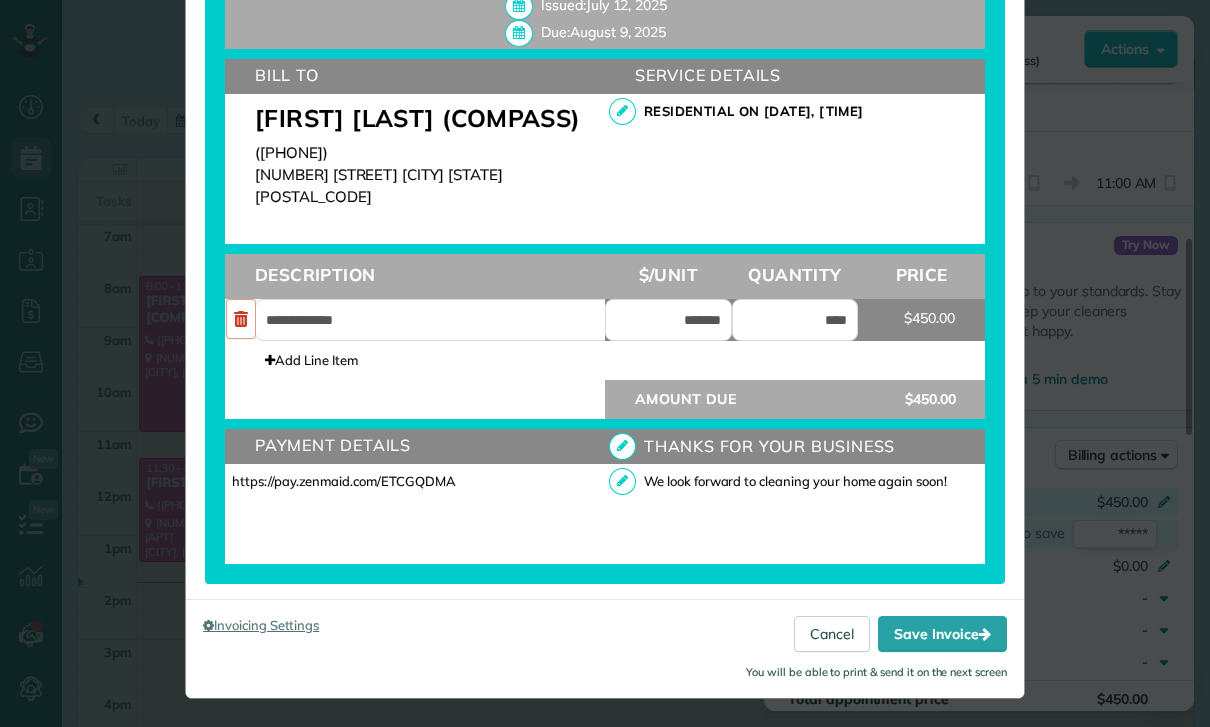 scroll, scrollTop: 583, scrollLeft: 0, axis: vertical 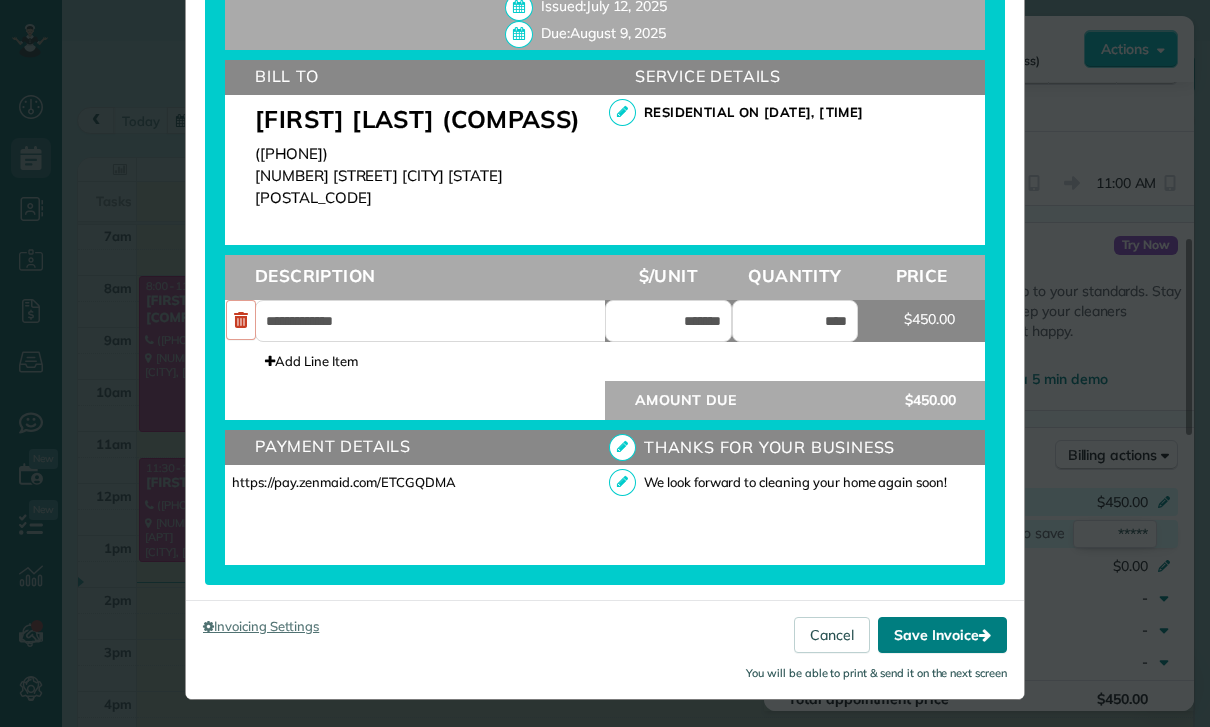 click on "Save Invoice" at bounding box center (942, 635) 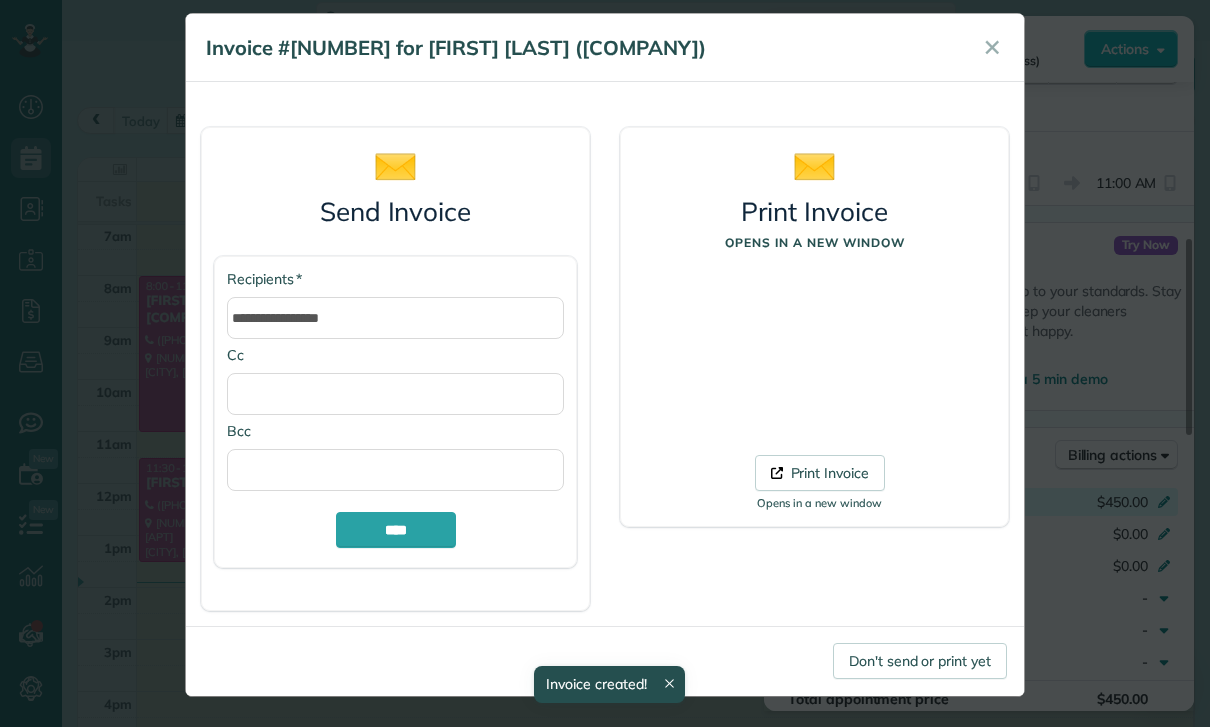 scroll, scrollTop: 16, scrollLeft: 0, axis: vertical 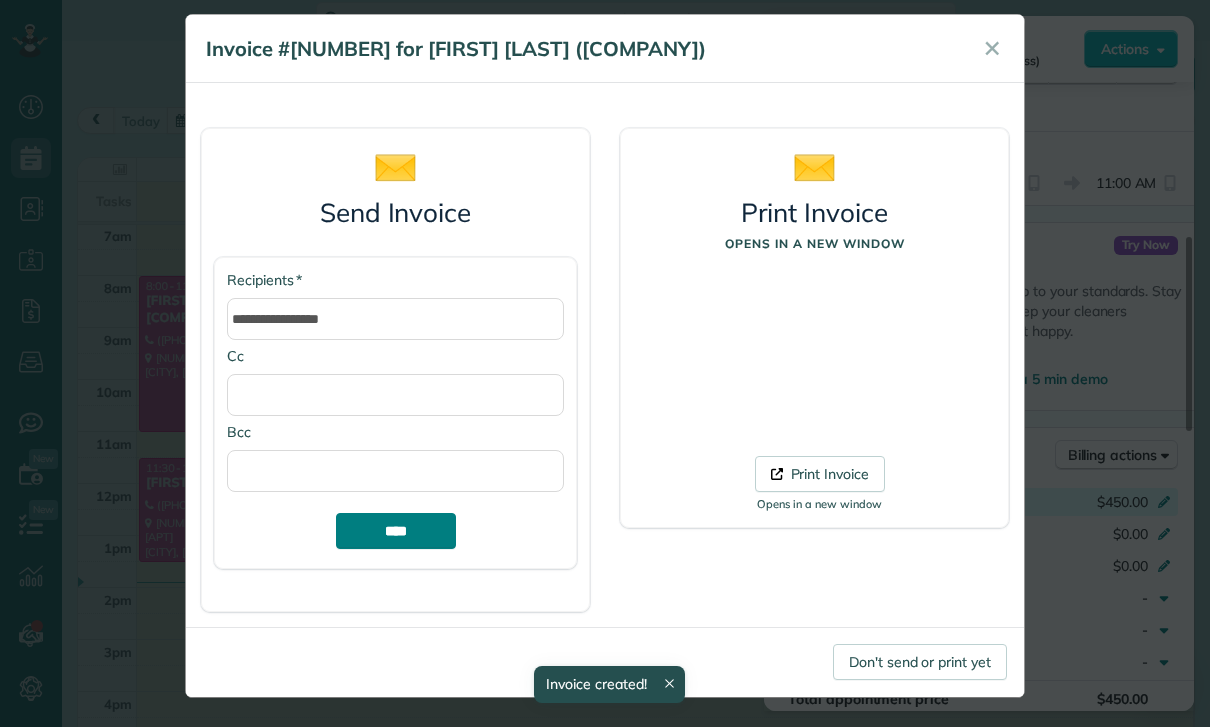 click on "****" at bounding box center (396, 531) 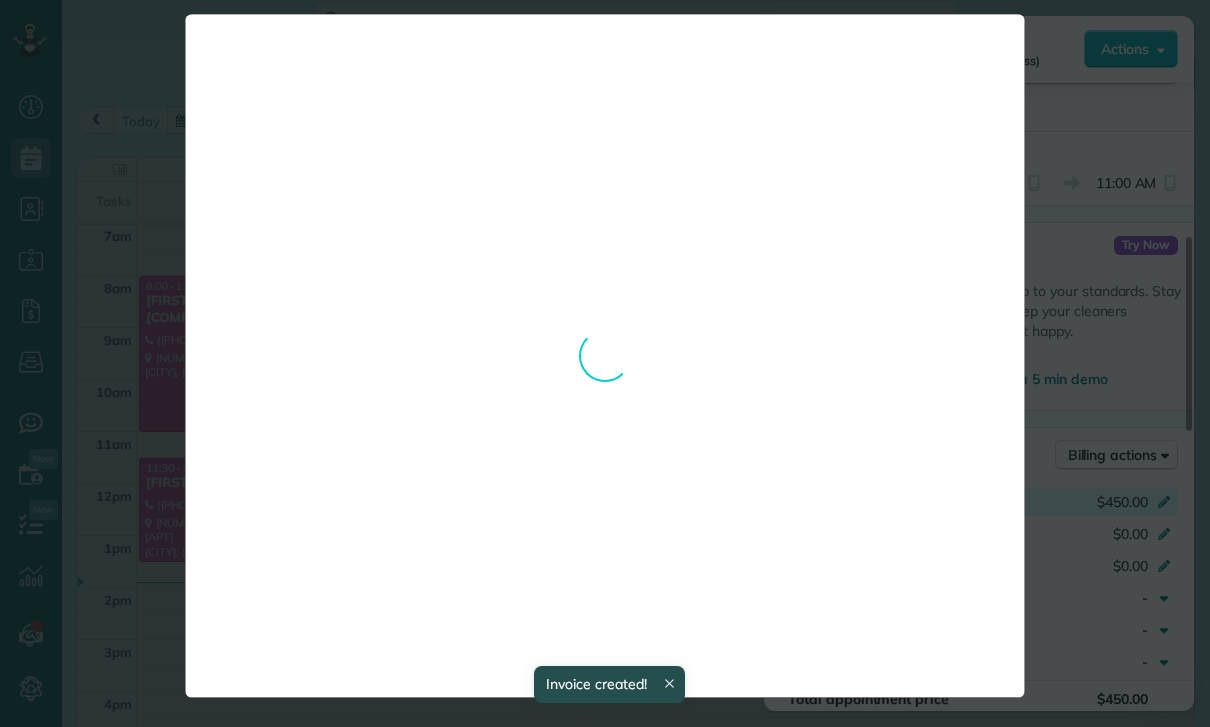 scroll, scrollTop: 0, scrollLeft: 0, axis: both 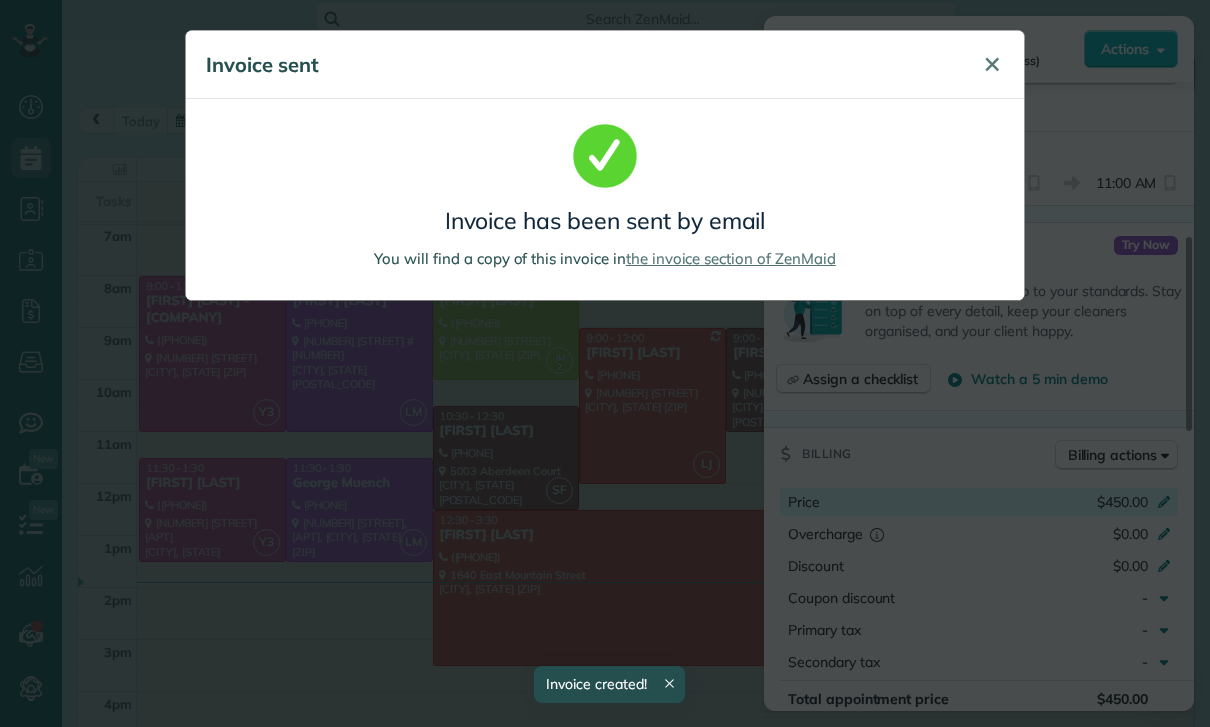 click on "✕" at bounding box center (992, 65) 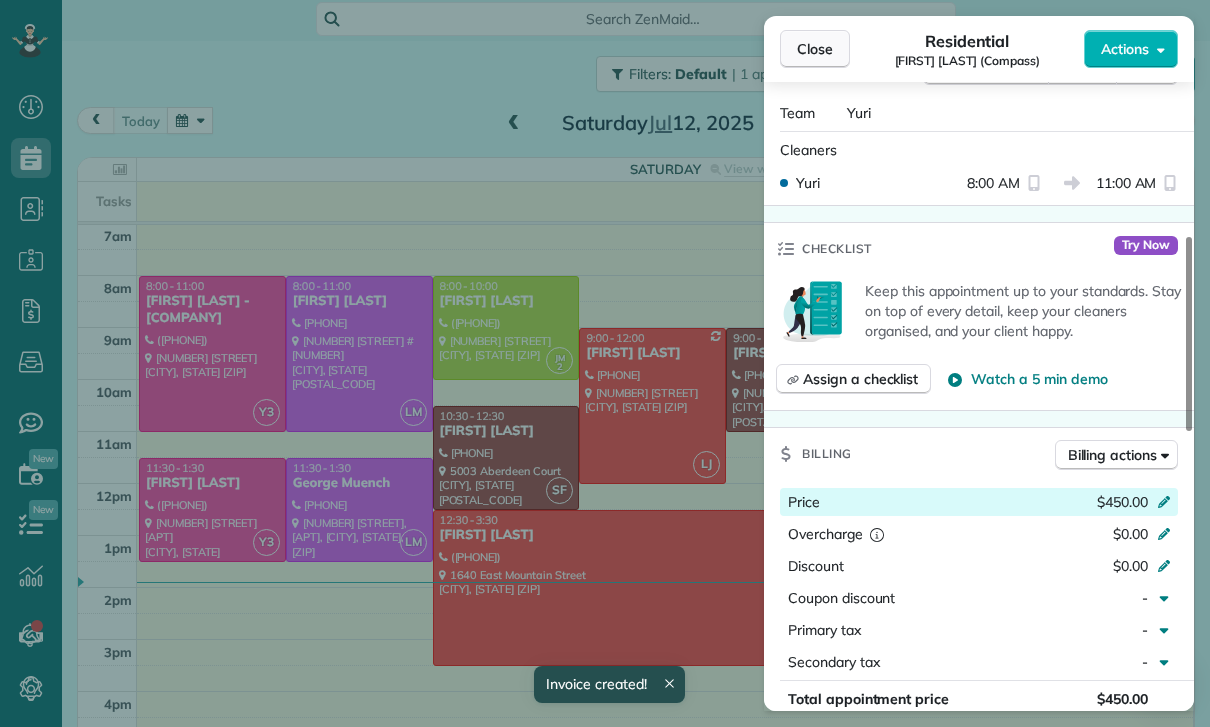 click on "Close" at bounding box center (815, 49) 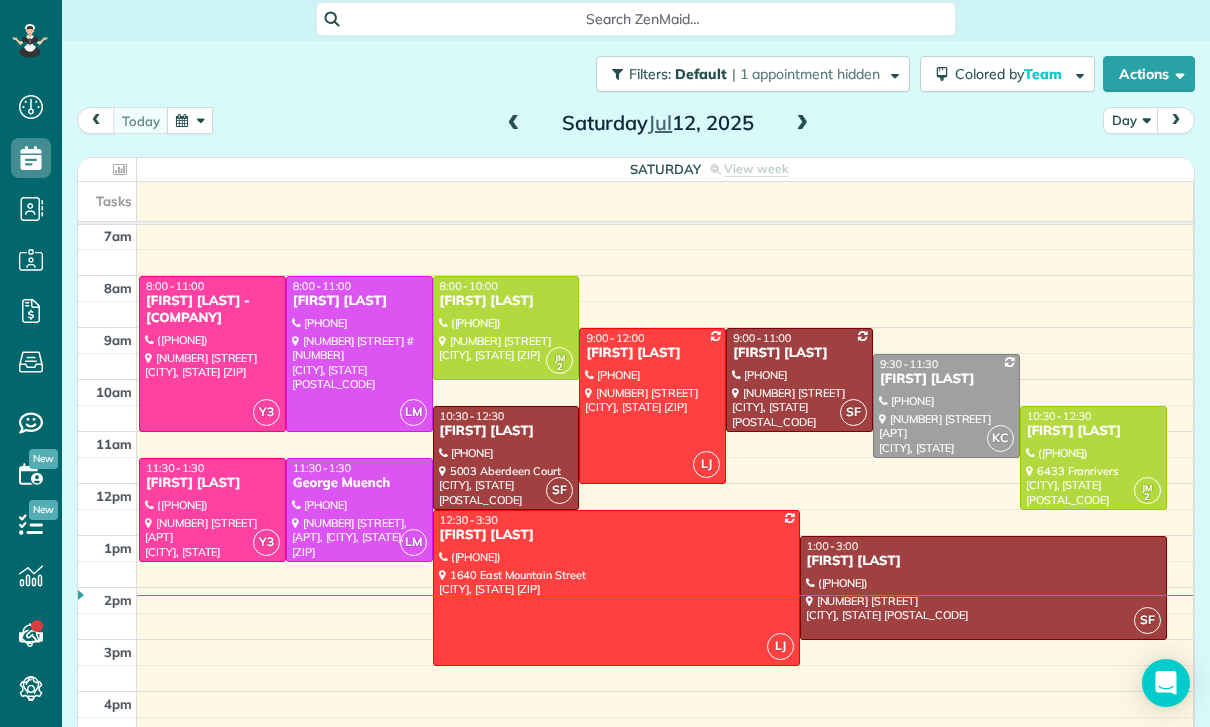 scroll, scrollTop: 157, scrollLeft: 0, axis: vertical 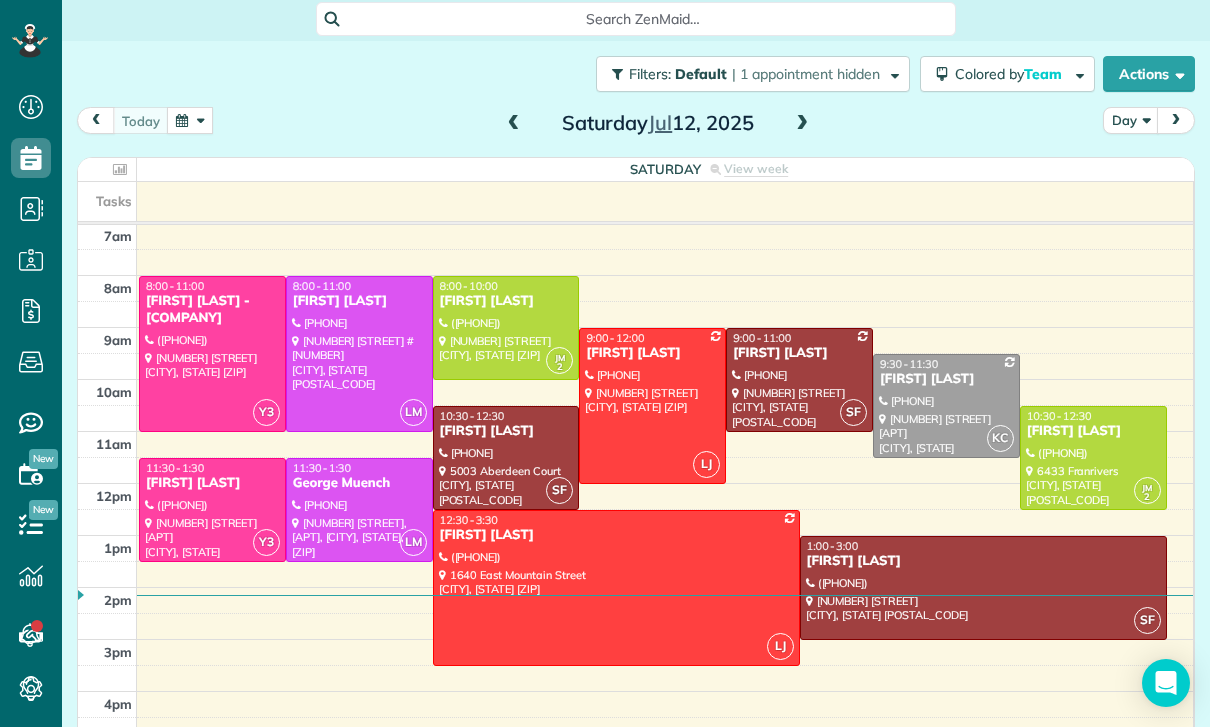 click at bounding box center (190, 120) 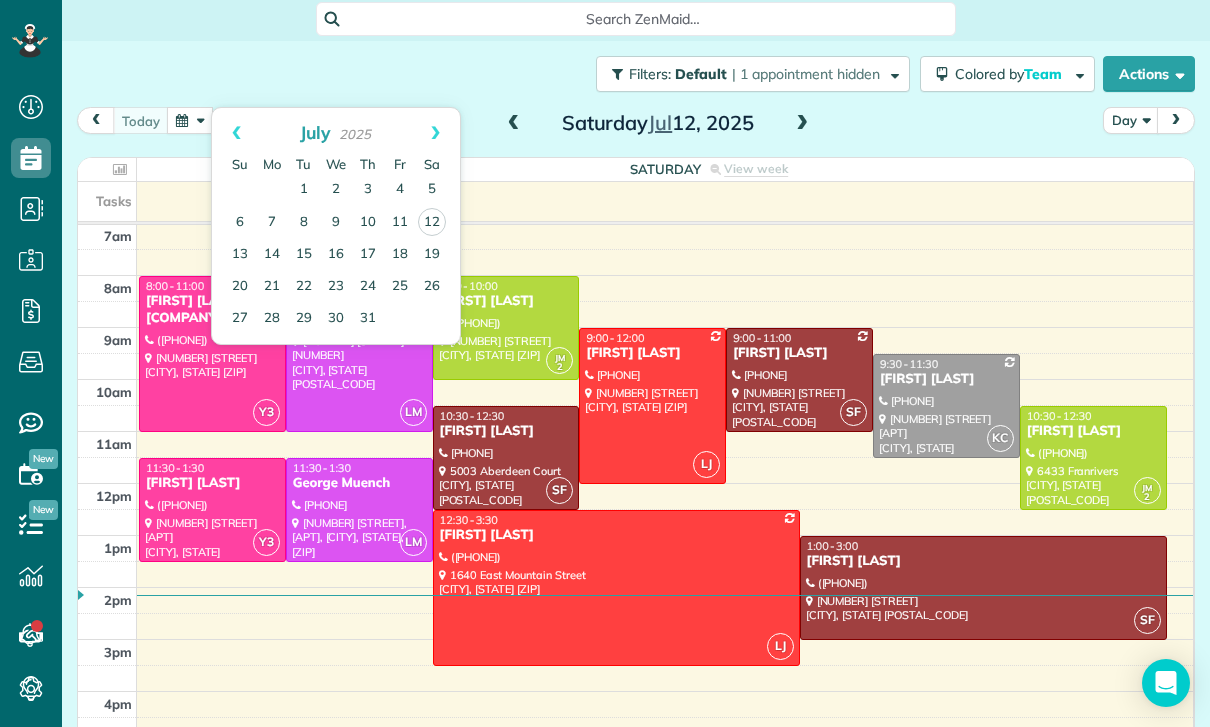 click on "15" at bounding box center (304, 255) 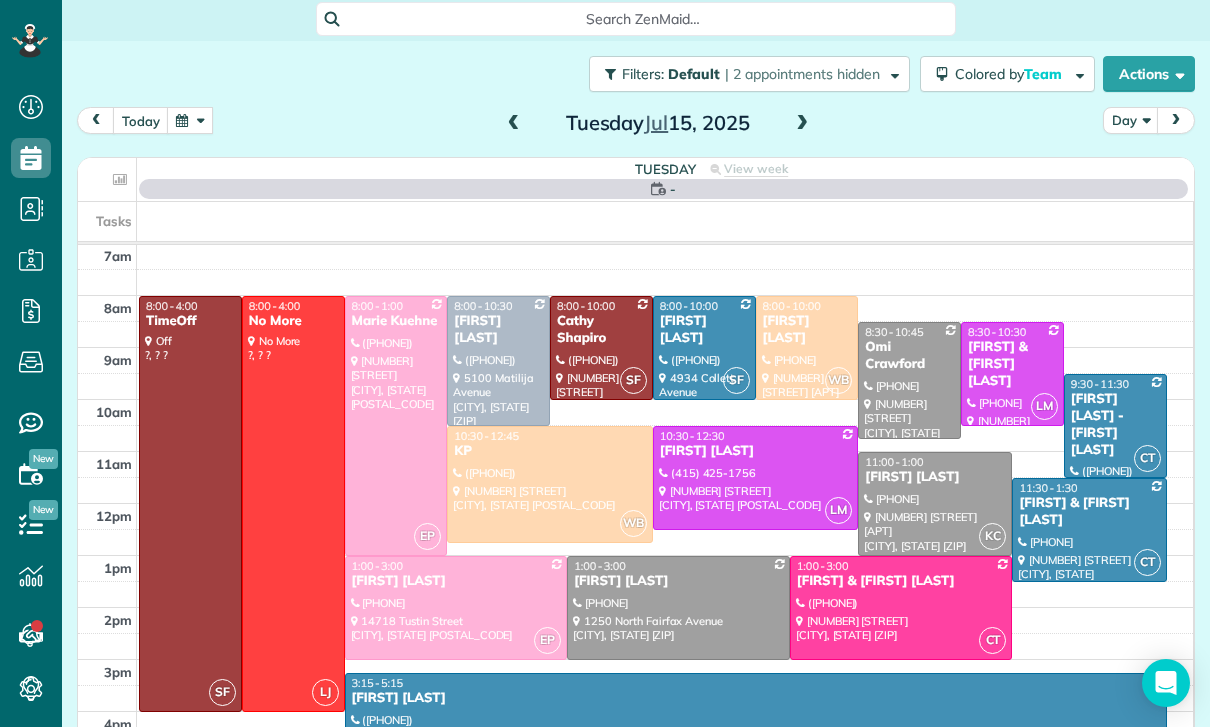 scroll, scrollTop: 157, scrollLeft: 0, axis: vertical 